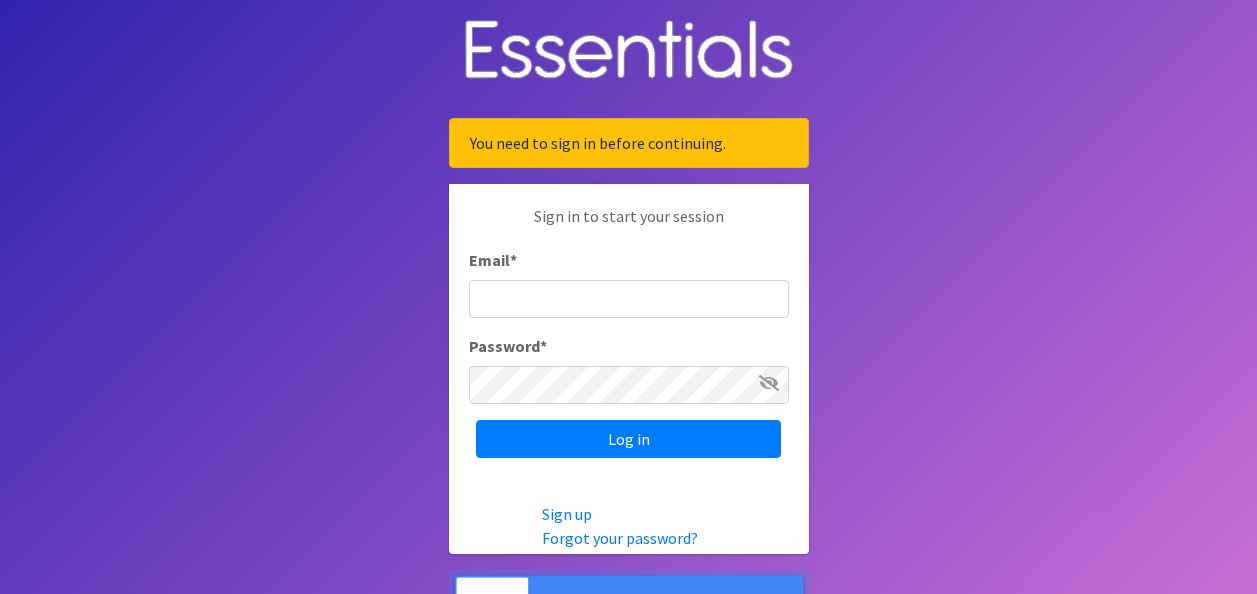 scroll, scrollTop: 0, scrollLeft: 0, axis: both 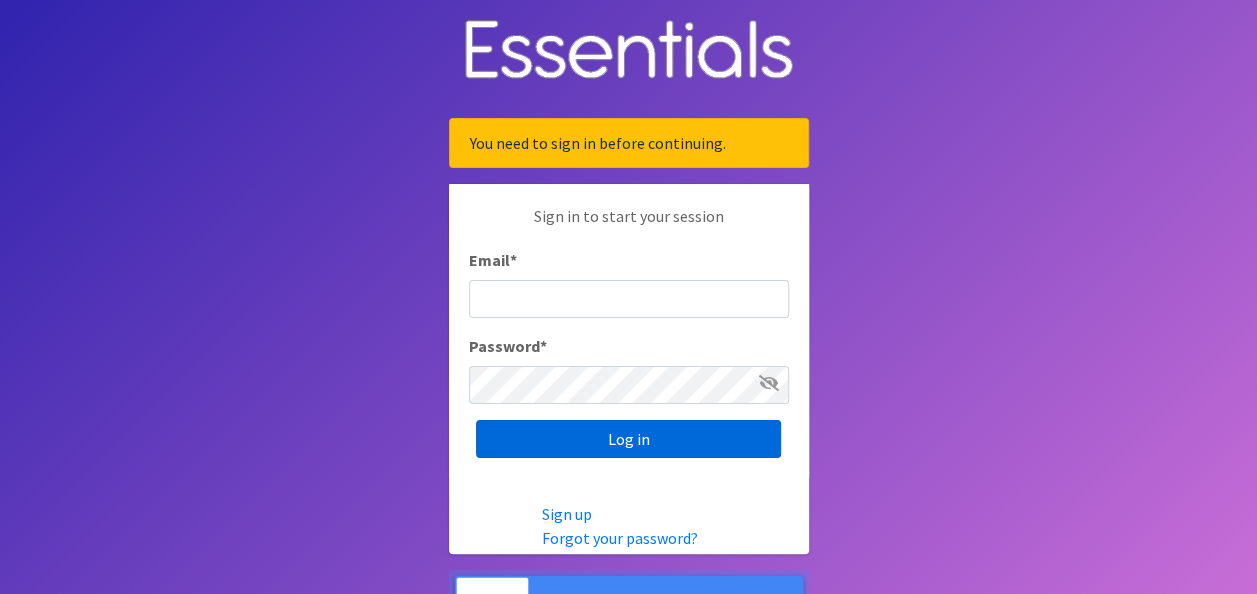 type on "[USERNAME]@[DOMAIN]" 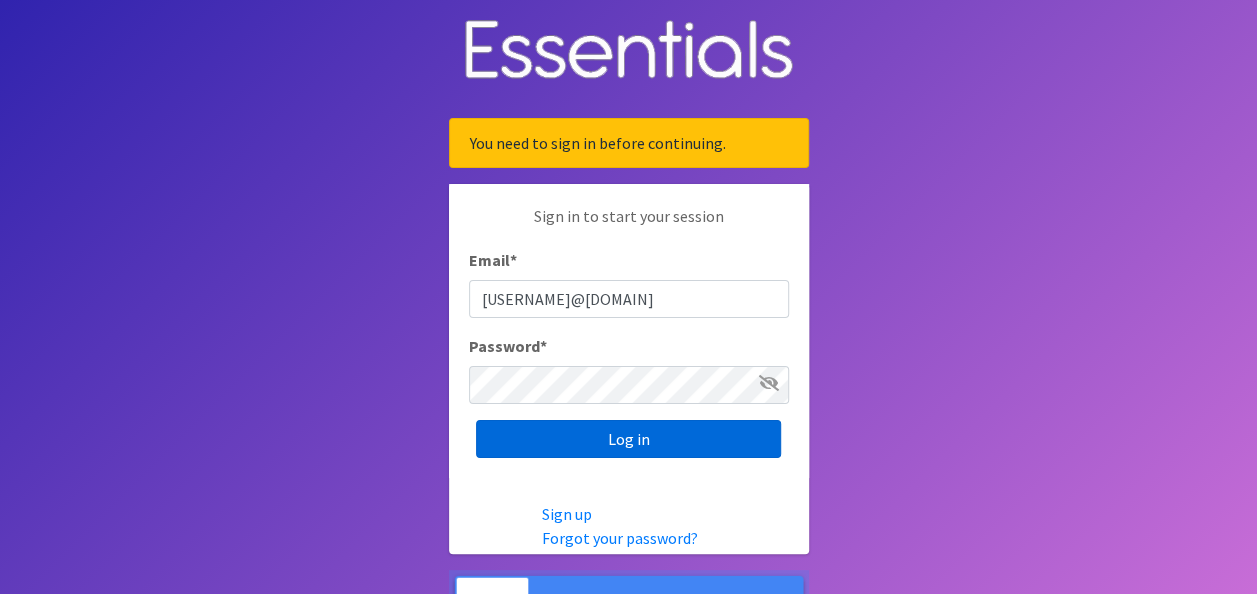 click on "Log in" at bounding box center (628, 439) 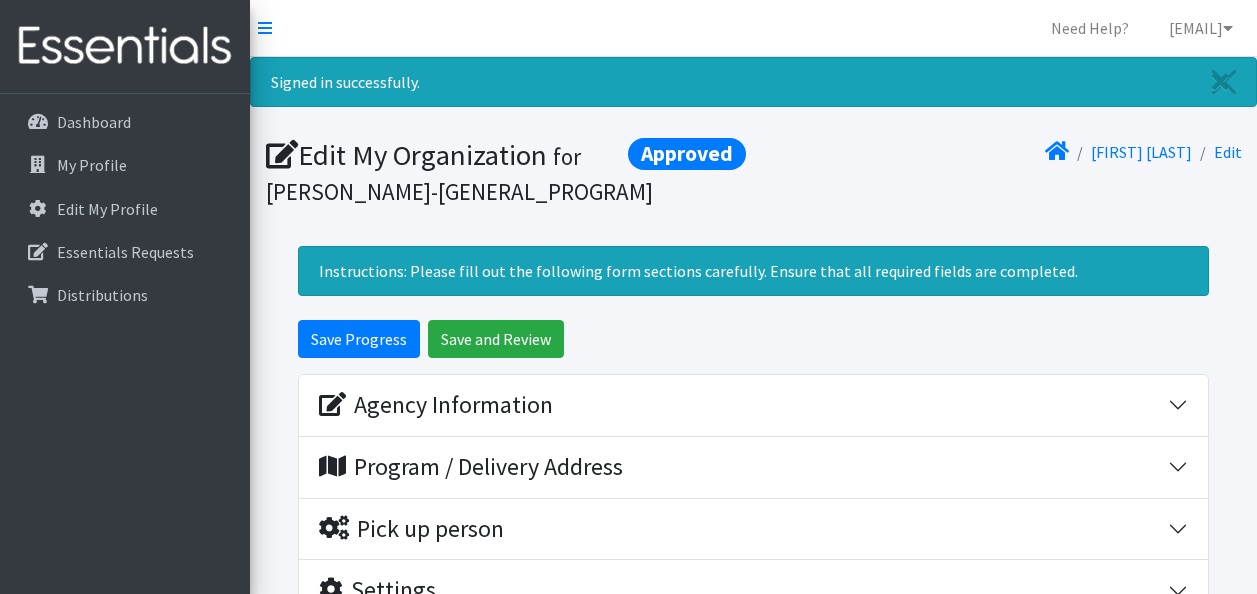 scroll, scrollTop: 0, scrollLeft: 0, axis: both 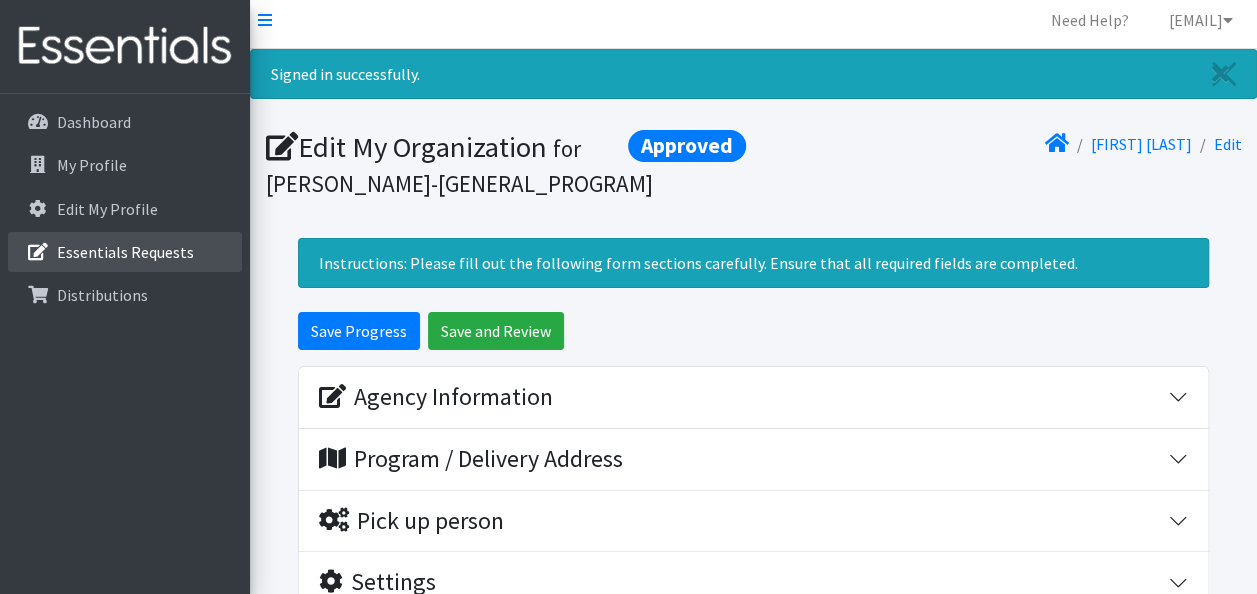 click on "Essentials Requests" at bounding box center (125, 252) 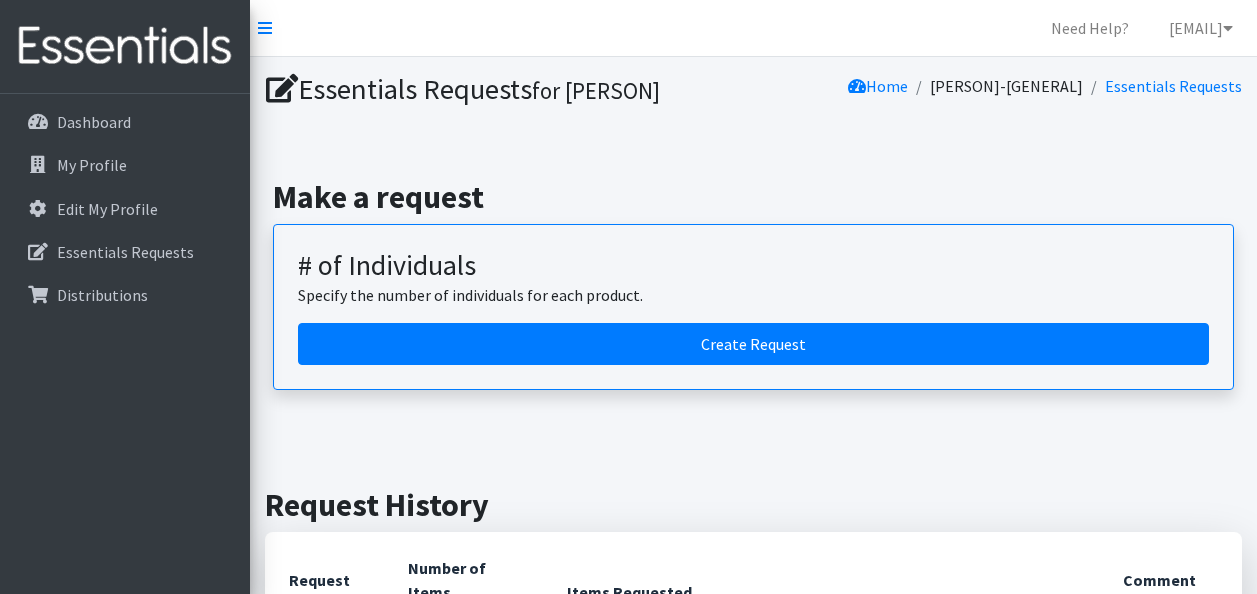 scroll, scrollTop: 0, scrollLeft: 0, axis: both 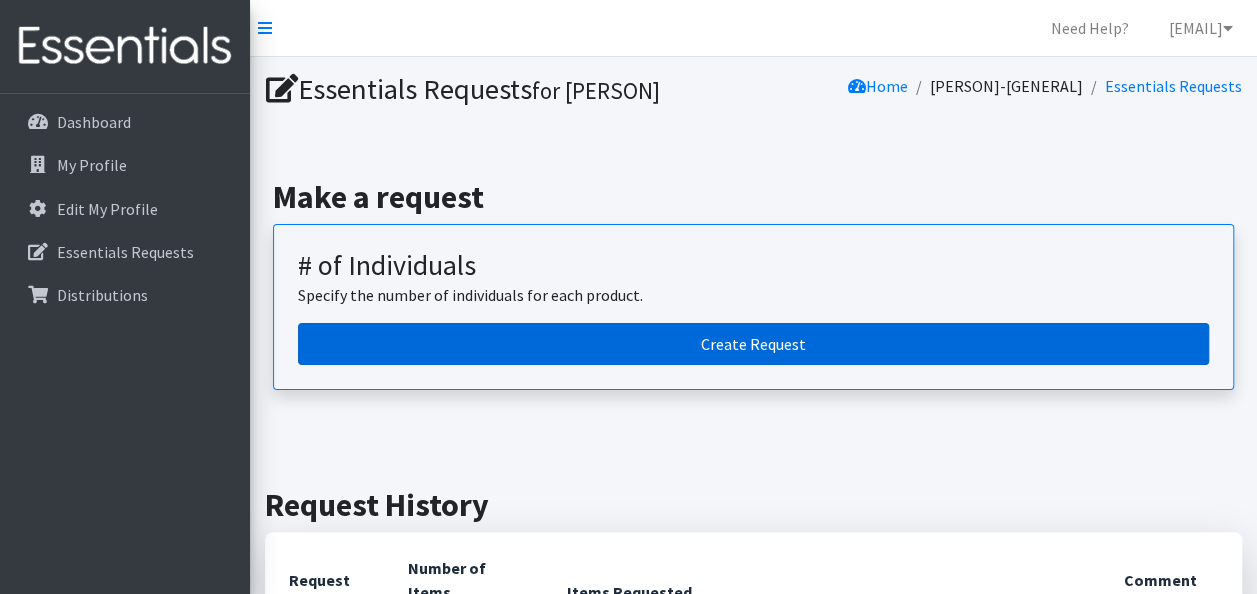 click on "Create Request" at bounding box center (753, 344) 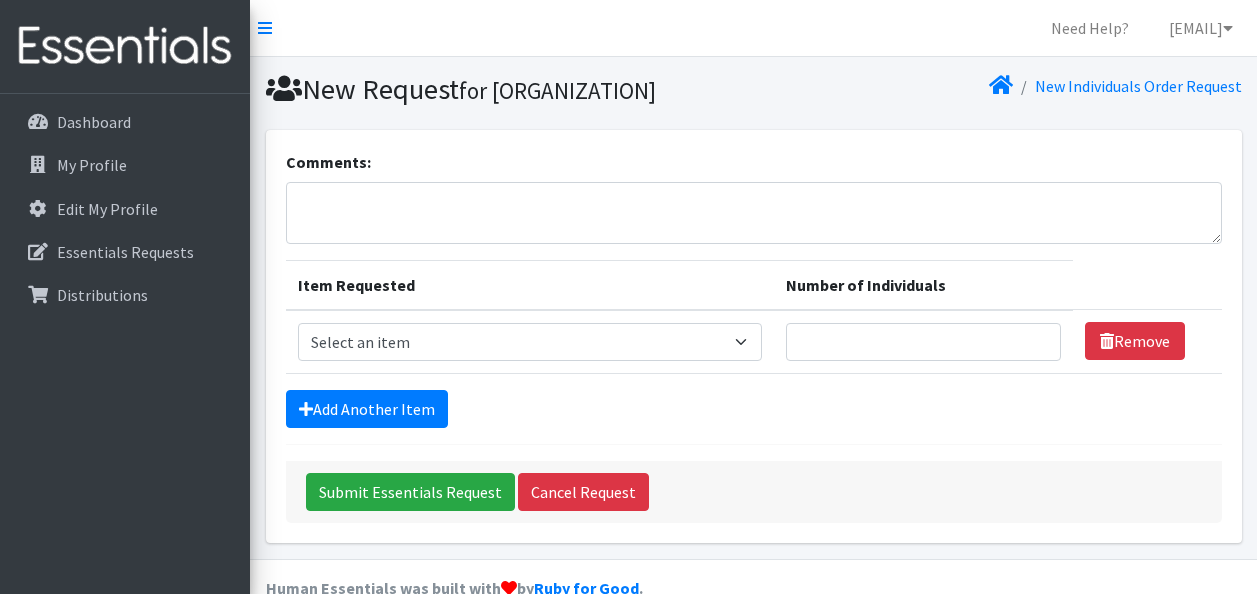 scroll, scrollTop: 0, scrollLeft: 0, axis: both 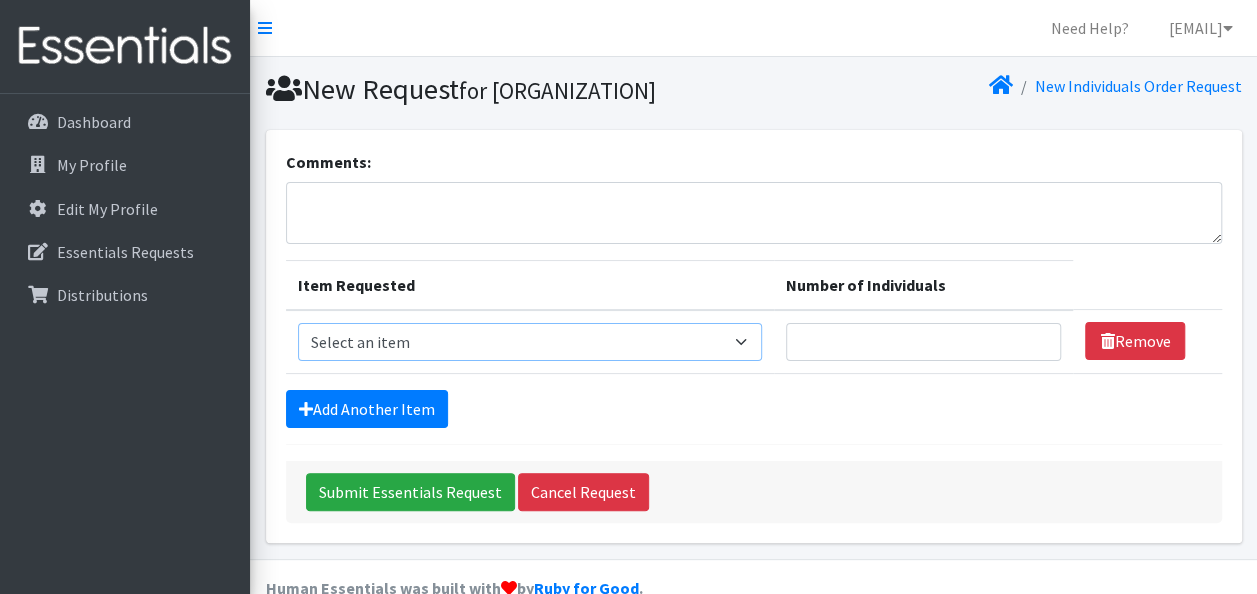 click on "Select an item
# - Total number of kids being served with this order:
Baby wipes
Diaper Size 7
Diapers NewBorn
Diapers Size 1
Diapers Size 2
Diapers Size 3
Diapers Size 4
Diapers Size 5
Diapers Size 6
Formula
Preemie
Pull-Ups 2T-3T
Pull-Ups 3T-4T
Pull-Ups 4T-5T
Size 8
Swimmers" at bounding box center (530, 342) 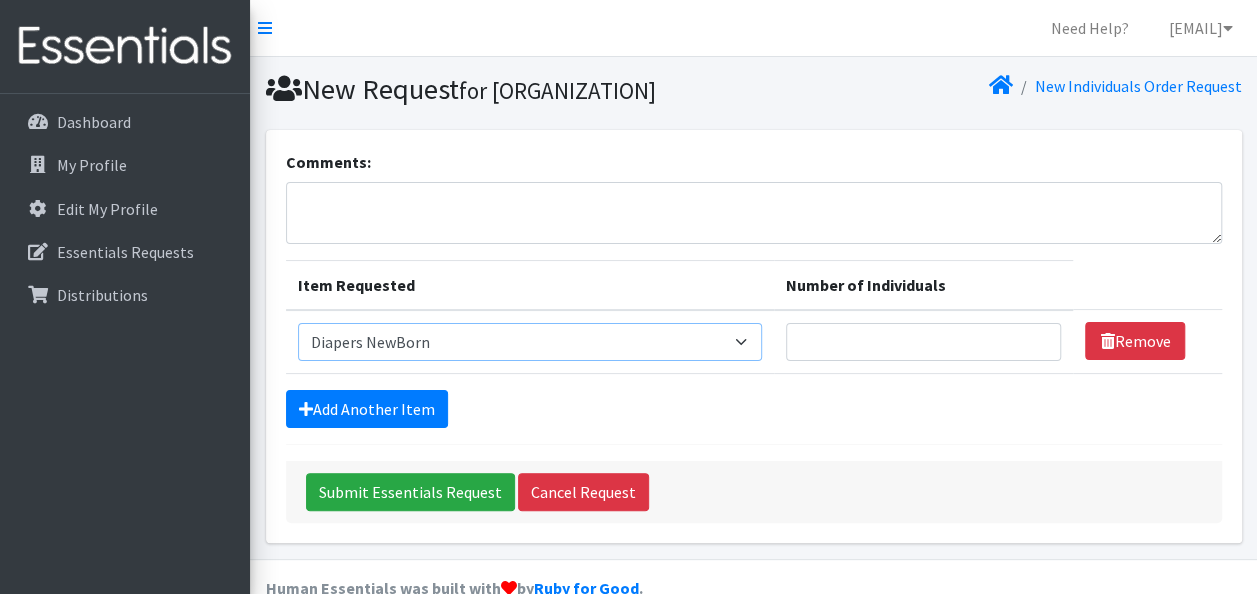 click on "Select an item
# - Total number of kids being served with this order:
Baby wipes
Diaper Size 7
Diapers NewBorn
Diapers Size 1
Diapers Size 2
Diapers Size 3
Diapers Size 4
Diapers Size 5
Diapers Size 6
Formula
Preemie
Pull-Ups 2T-3T
Pull-Ups 3T-4T
Pull-Ups 4T-5T
Size 8
Swimmers" at bounding box center (530, 342) 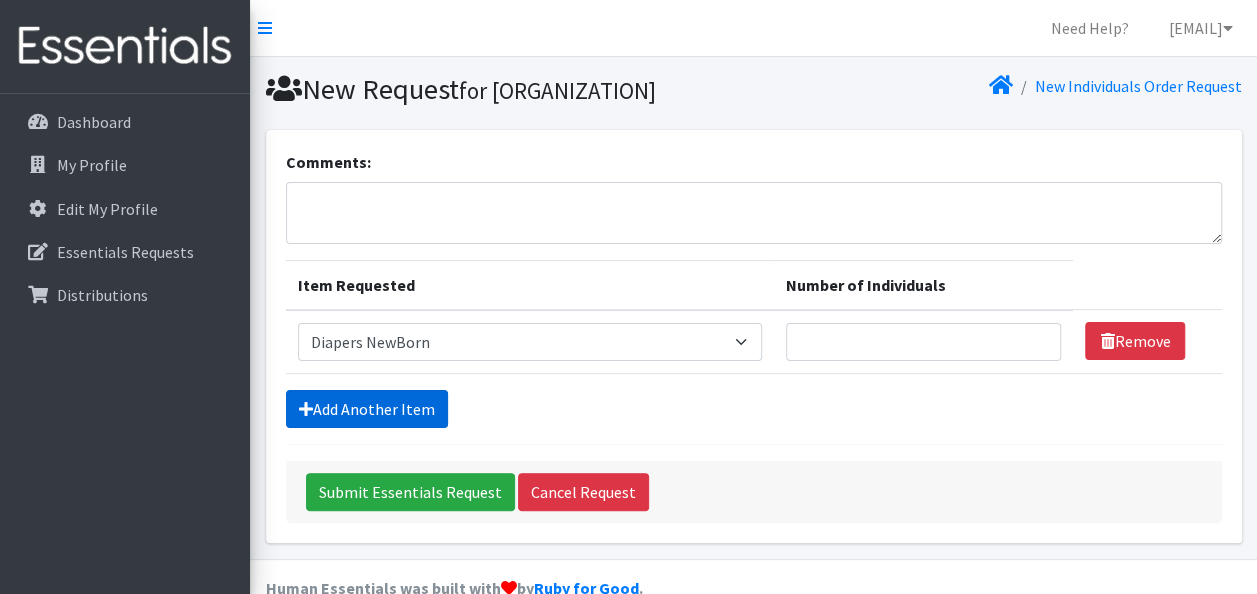click on "Add Another Item" at bounding box center [367, 409] 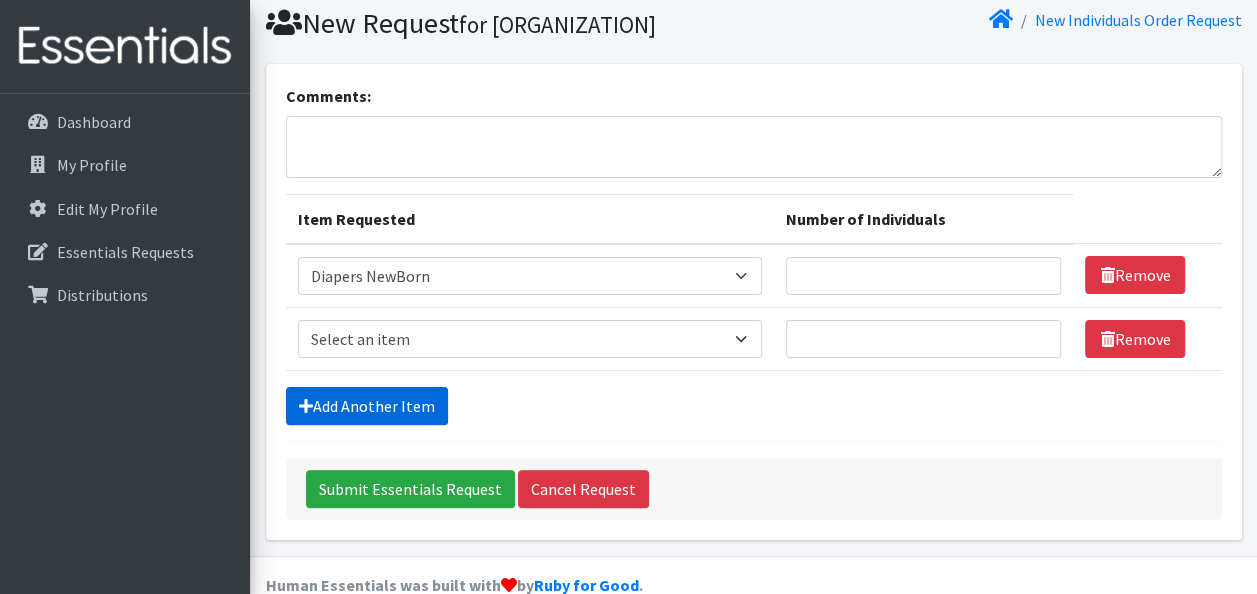 scroll, scrollTop: 134, scrollLeft: 0, axis: vertical 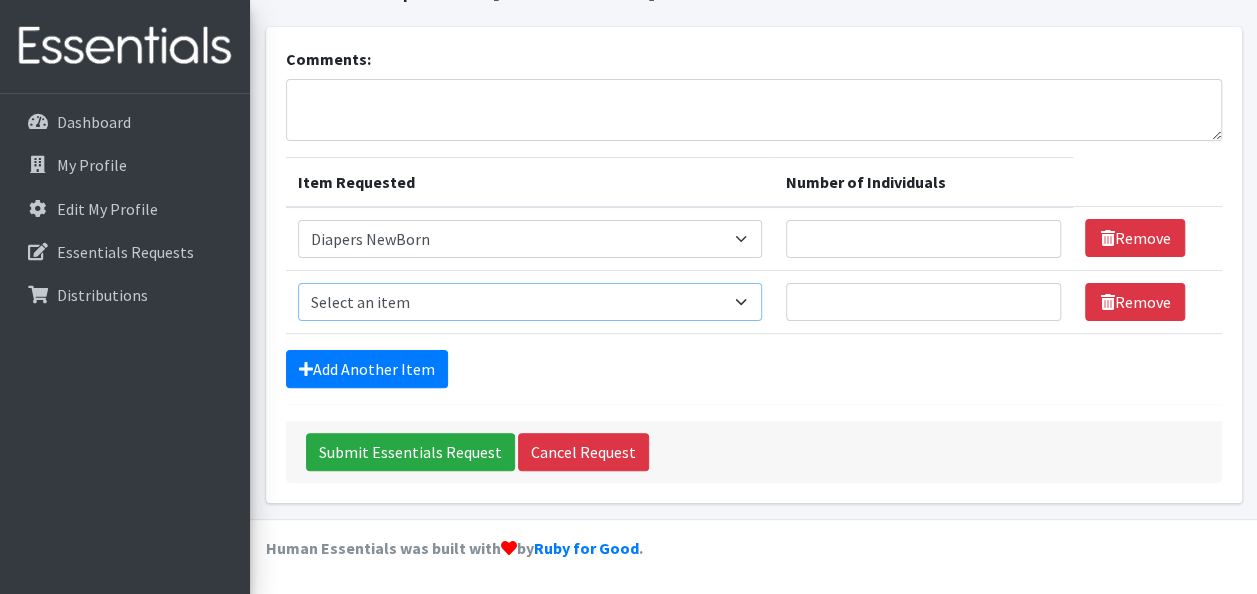 click on "Select an item
# - Total number of kids being served with this order:
Baby wipes
Diaper Size 7
Diapers NewBorn
Diapers Size 1
Diapers Size 2
Diapers Size 3
Diapers Size 4
Diapers Size 5
Diapers Size 6
Formula
Preemie
Pull-Ups 2T-3T
Pull-Ups 3T-4T
Pull-Ups 4T-5T
Size 8
Swimmers" at bounding box center (530, 302) 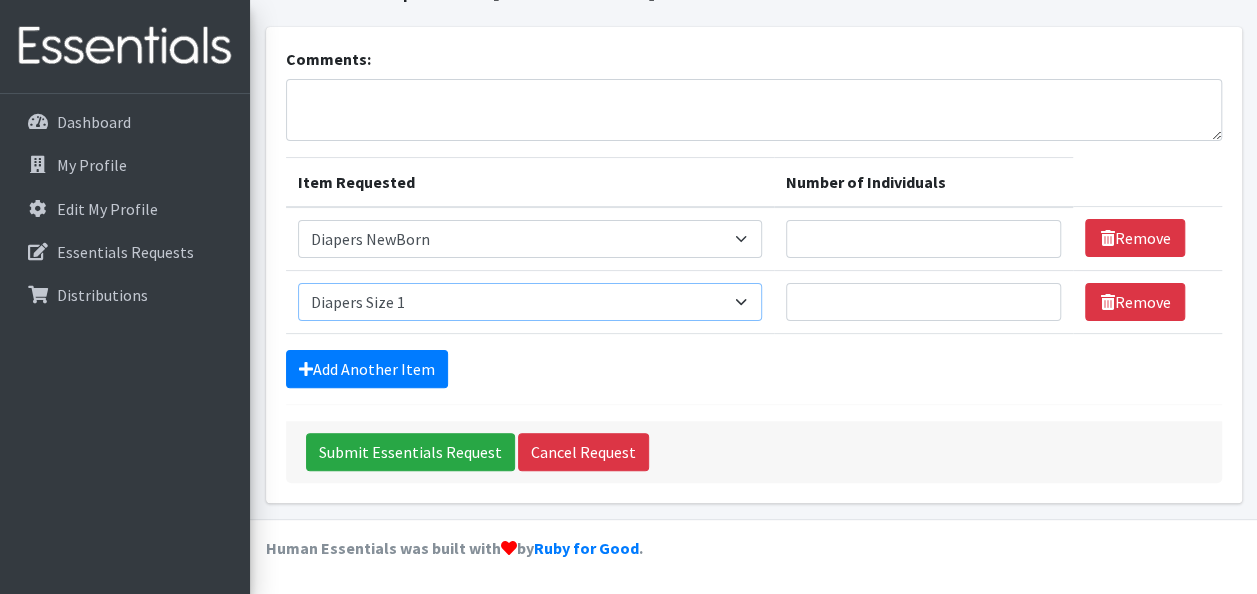 click on "Select an item
# - Total number of kids being served with this order:
Baby wipes
Diaper Size 7
Diapers NewBorn
Diapers Size 1
Diapers Size 2
Diapers Size 3
Diapers Size 4
Diapers Size 5
Diapers Size 6
Formula
Preemie
Pull-Ups 2T-3T
Pull-Ups 3T-4T
Pull-Ups 4T-5T
Size 8
Swimmers" at bounding box center [530, 302] 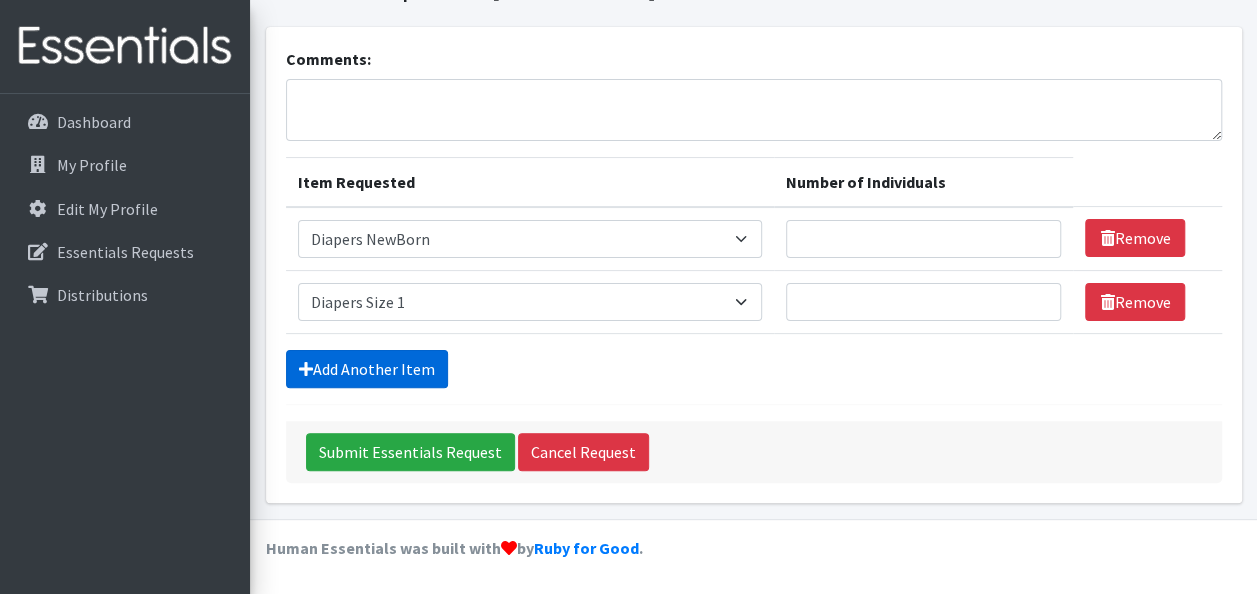 click on "Add Another Item" at bounding box center (367, 369) 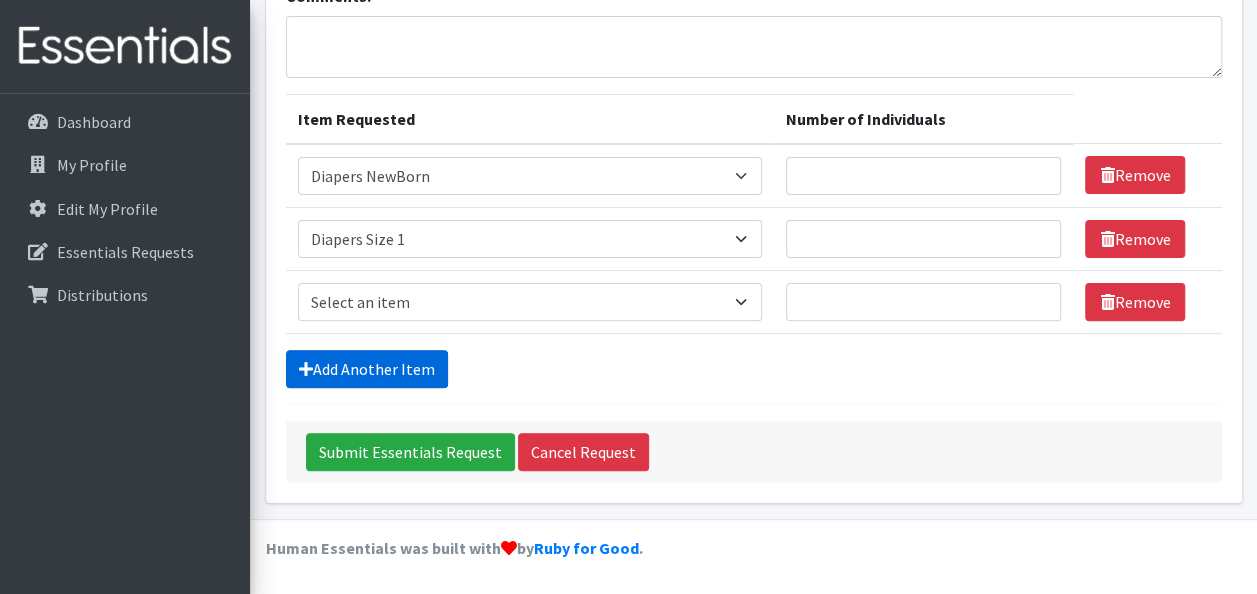 scroll, scrollTop: 196, scrollLeft: 0, axis: vertical 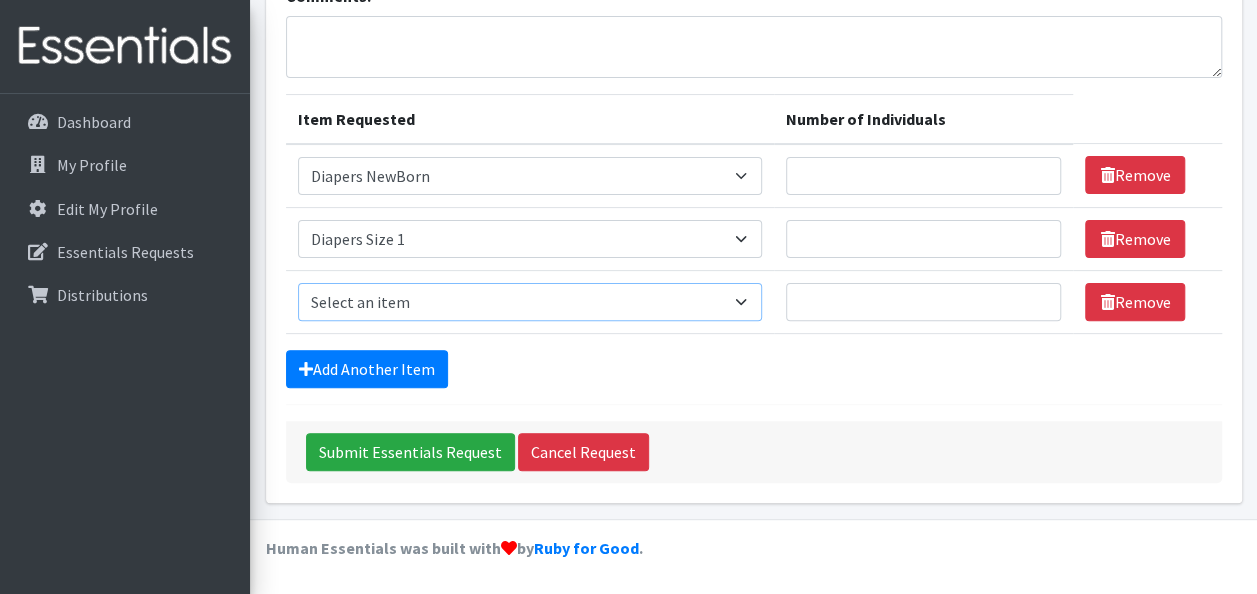click on "Select an item
# - Total number of kids being served with this order:
Baby wipes
Diaper Size 7
Diapers NewBorn
Diapers Size 1
Diapers Size 2
Diapers Size 3
Diapers Size 4
Diapers Size 5
Diapers Size 6
Formula
Preemie
Pull-Ups 2T-3T
Pull-Ups 3T-4T
Pull-Ups 4T-5T
Size 8
Swimmers" at bounding box center [530, 302] 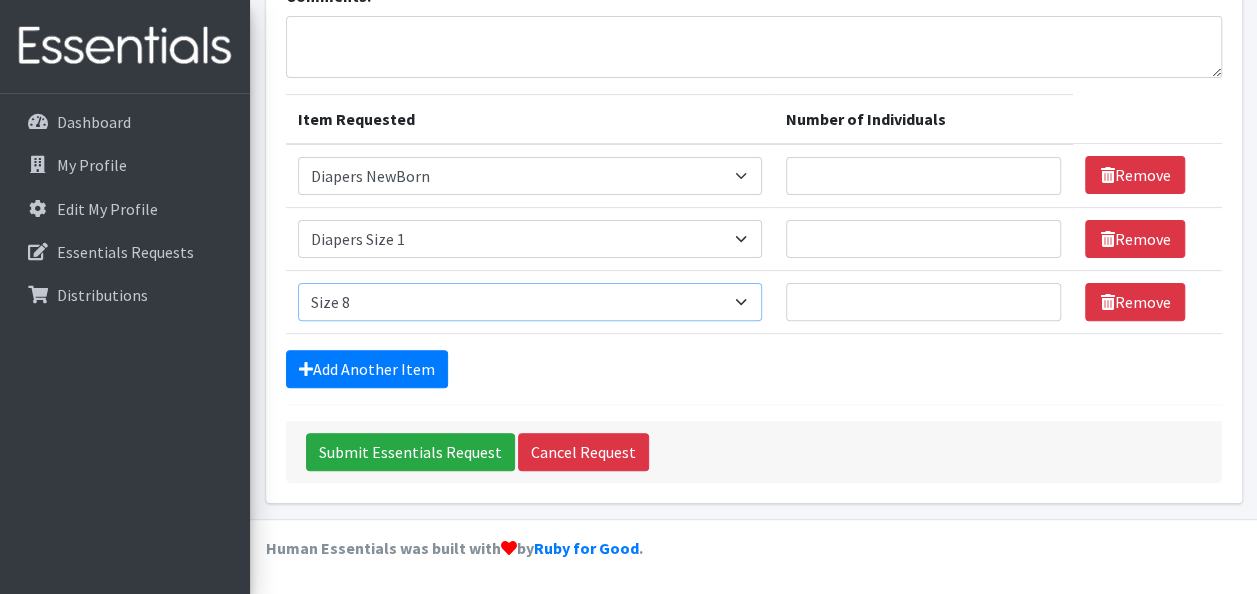 click on "Select an item
# - Total number of kids being served with this order:
Baby wipes
Diaper Size 7
Diapers NewBorn
Diapers Size 1
Diapers Size 2
Diapers Size 3
Diapers Size 4
Diapers Size 5
Diapers Size 6
Formula
Preemie
Pull-Ups 2T-3T
Pull-Ups 3T-4T
Pull-Ups 4T-5T
Size 8
Swimmers" at bounding box center (530, 302) 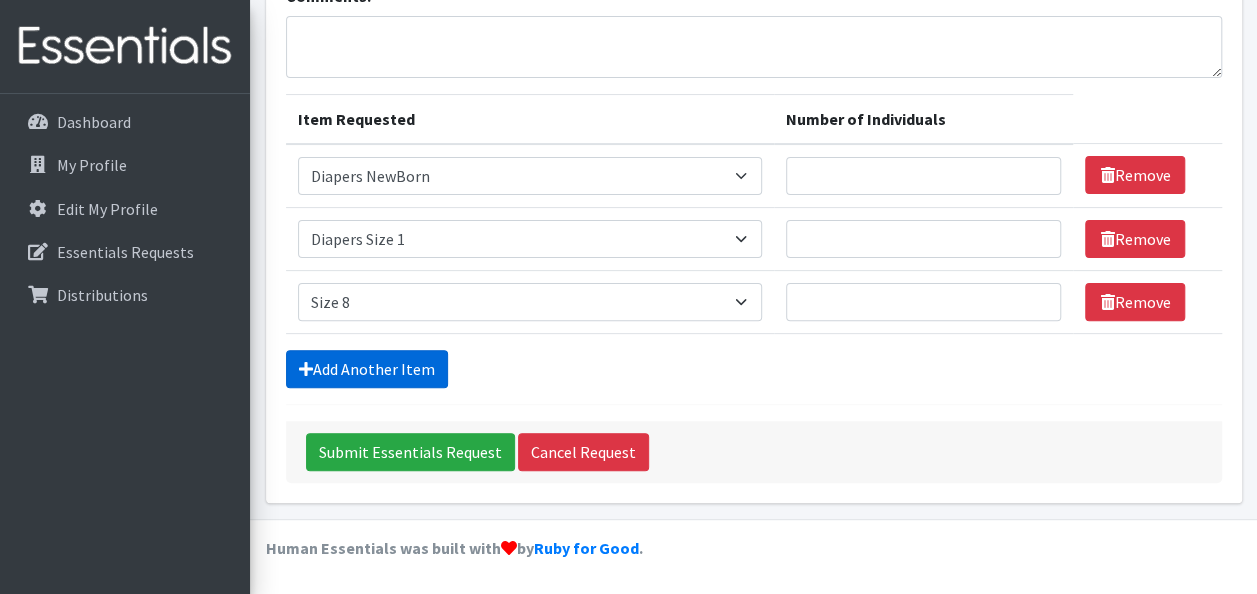click on "Add Another Item" at bounding box center (367, 369) 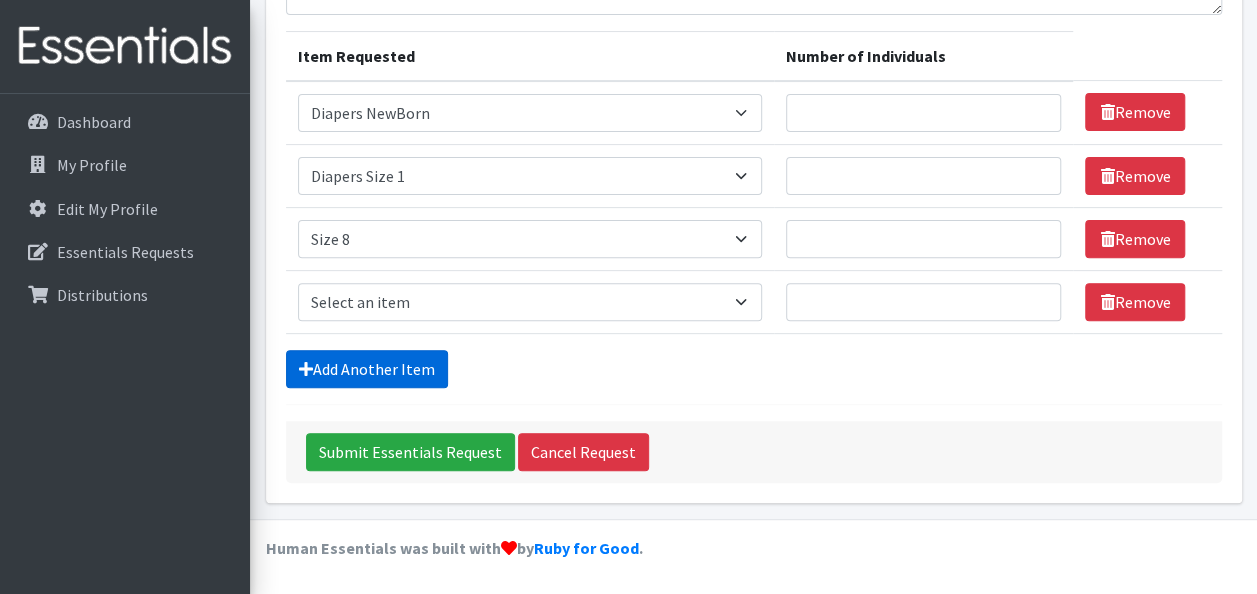 scroll, scrollTop: 259, scrollLeft: 0, axis: vertical 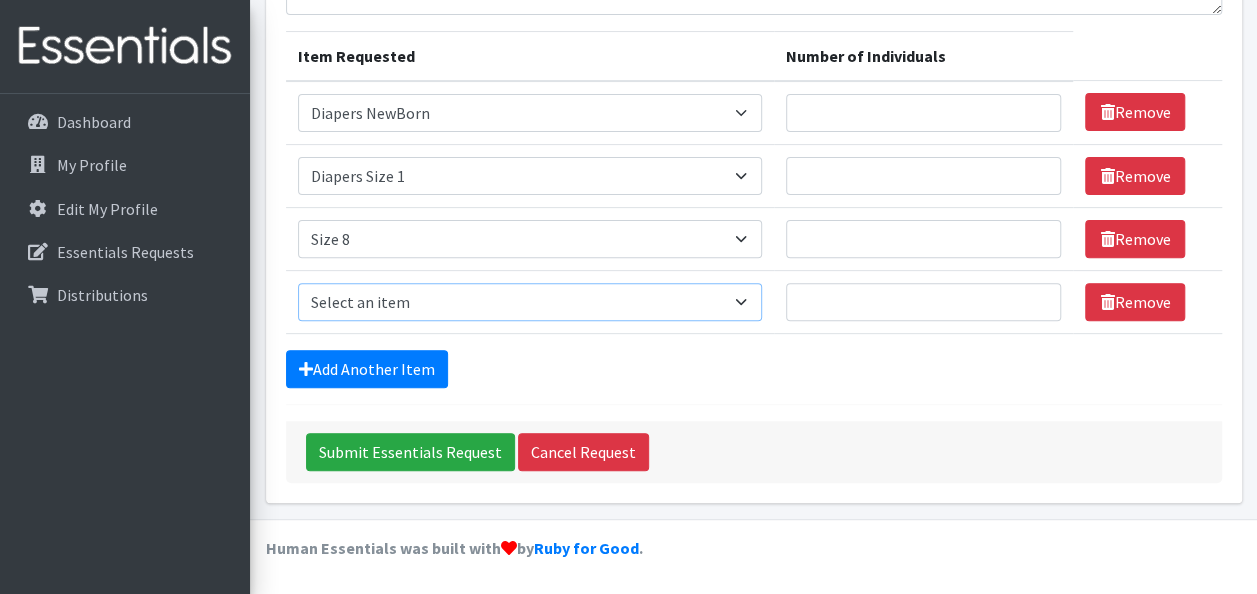 click on "Select an item
# - Total number of kids being served with this order:
Baby wipes
Diaper Size 7
Diapers NewBorn
Diapers Size 1
Diapers Size 2
Diapers Size 3
Diapers Size 4
Diapers Size 5
Diapers Size 6
Formula
Preemie
Pull-Ups 2T-3T
Pull-Ups 3T-4T
Pull-Ups 4T-5T
Size 8
Swimmers" at bounding box center (530, 302) 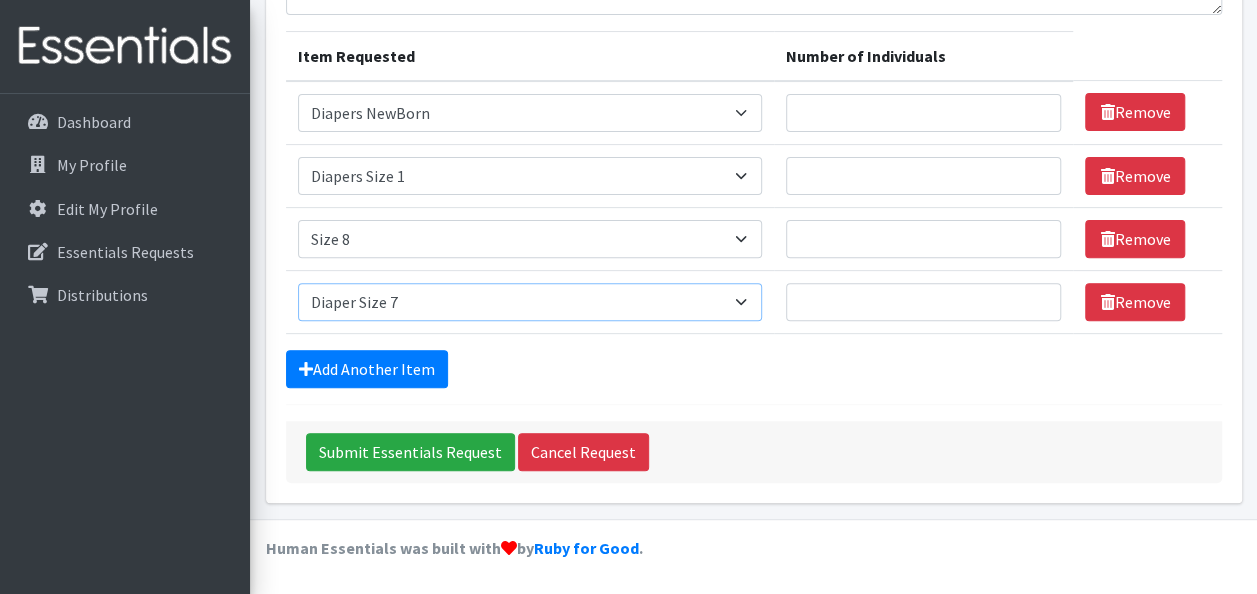 click on "Select an item
# - Total number of kids being served with this order:
Baby wipes
Diaper Size 7
Diapers NewBorn
Diapers Size 1
Diapers Size 2
Diapers Size 3
Diapers Size 4
Diapers Size 5
Diapers Size 6
Formula
Preemie
Pull-Ups 2T-3T
Pull-Ups 3T-4T
Pull-Ups 4T-5T
Size 8
Swimmers" at bounding box center (530, 302) 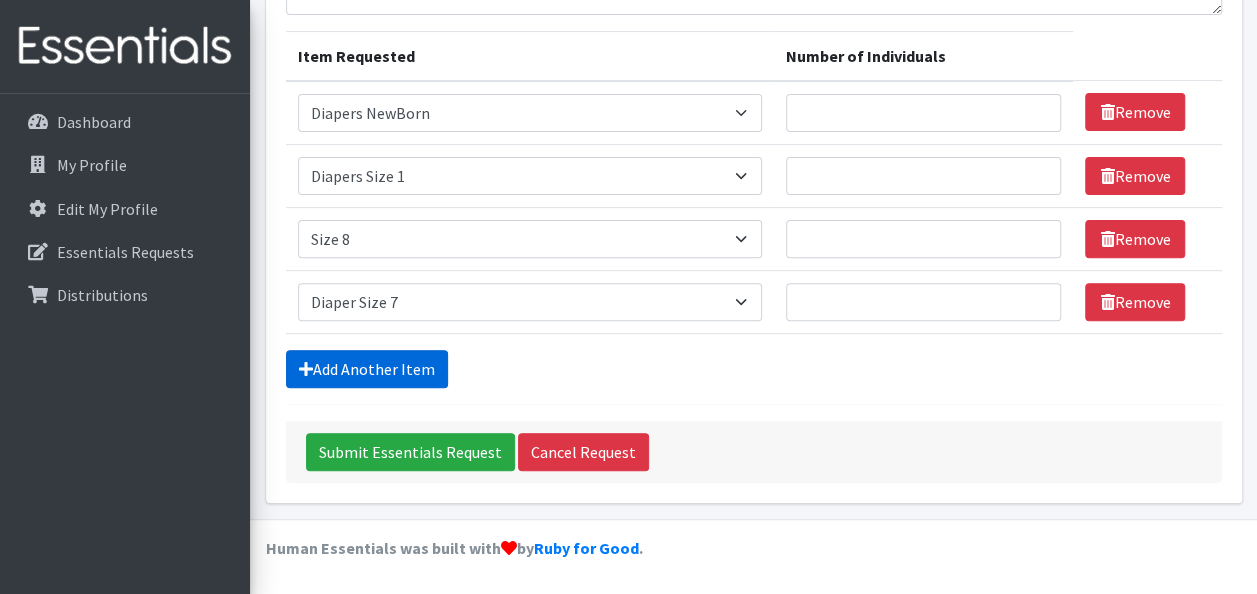 click on "Add Another Item" at bounding box center [367, 369] 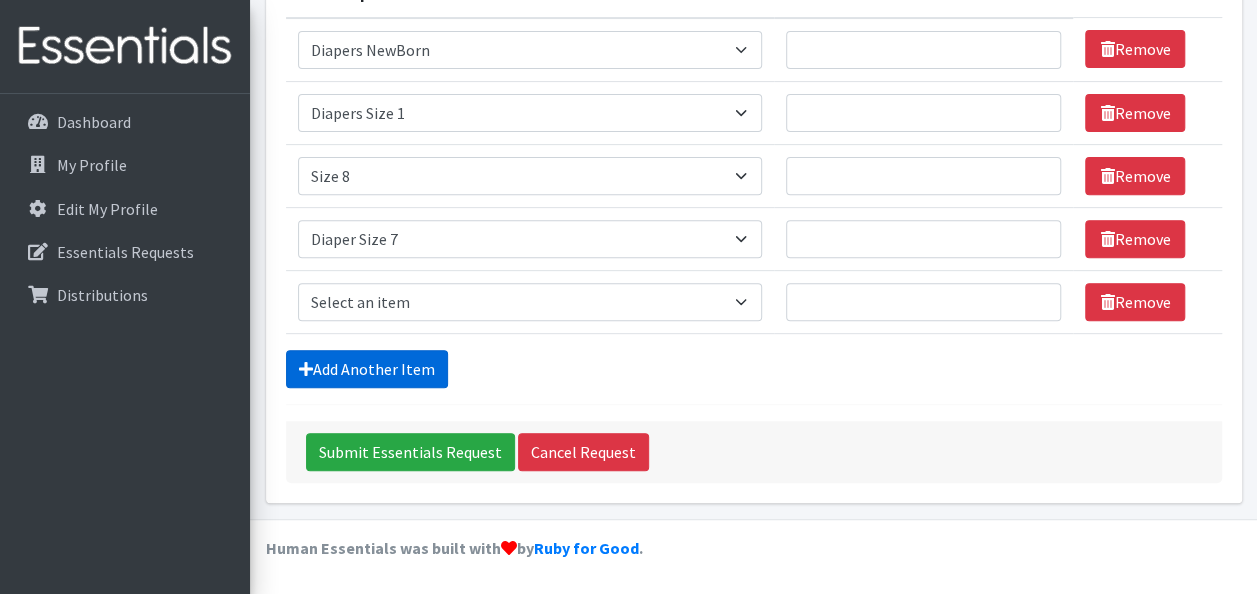 scroll, scrollTop: 322, scrollLeft: 0, axis: vertical 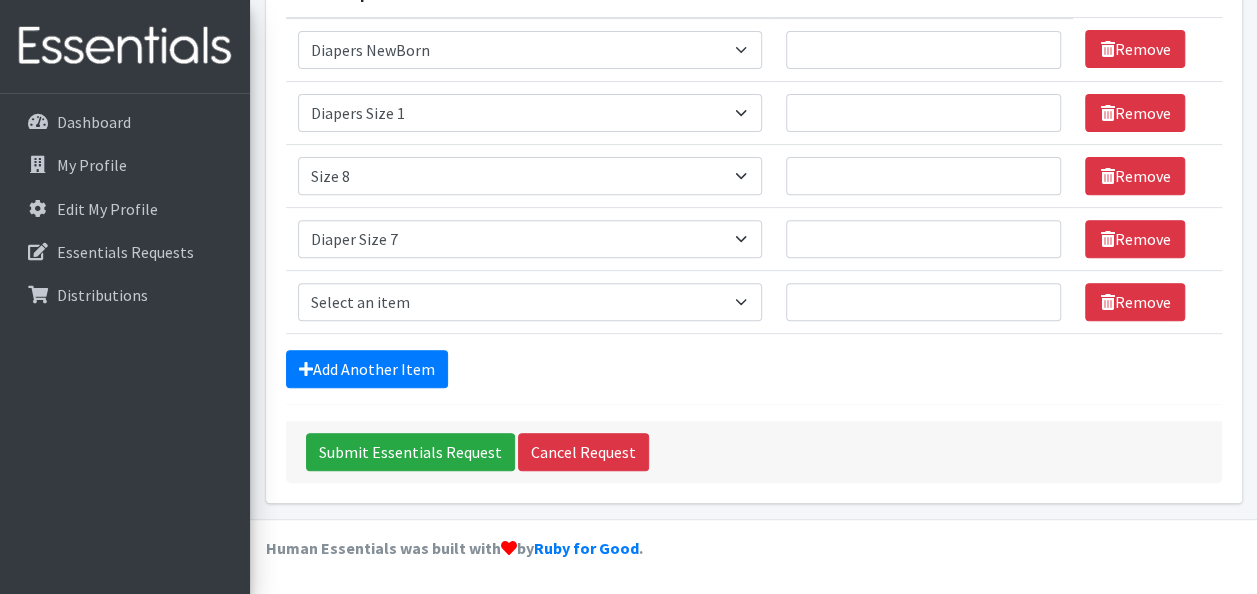 click on "Item Requested
Select an item
# - Total number of kids being served with this order:
Baby wipes
Diaper Size 7
Diapers NewBorn
Diapers Size 1
Diapers Size 2
Diapers Size 3
Diapers Size 4
Diapers Size 5
Diapers Size 6
Formula
Preemie
Pull-Ups 2T-3T
Pull-Ups 3T-4T
Pull-Ups 4T-5T
Size 8
Swimmers" at bounding box center (530, 301) 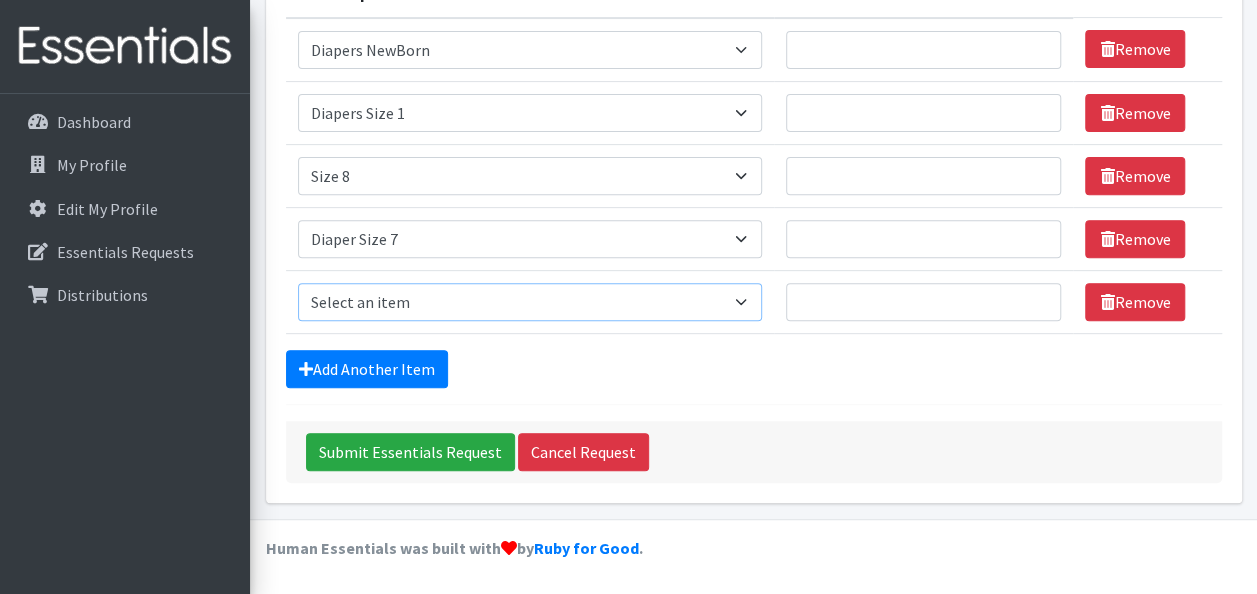 click on "Select an item
# - Total number of kids being served with this order:
Baby wipes
Diaper Size 7
Diapers NewBorn
Diapers Size 1
Diapers Size 2
Diapers Size 3
Diapers Size 4
Diapers Size 5
Diapers Size 6
Formula
Preemie
Pull-Ups 2T-3T
Pull-Ups 3T-4T
Pull-Ups 4T-5T
Size 8
Swimmers" at bounding box center (530, 302) 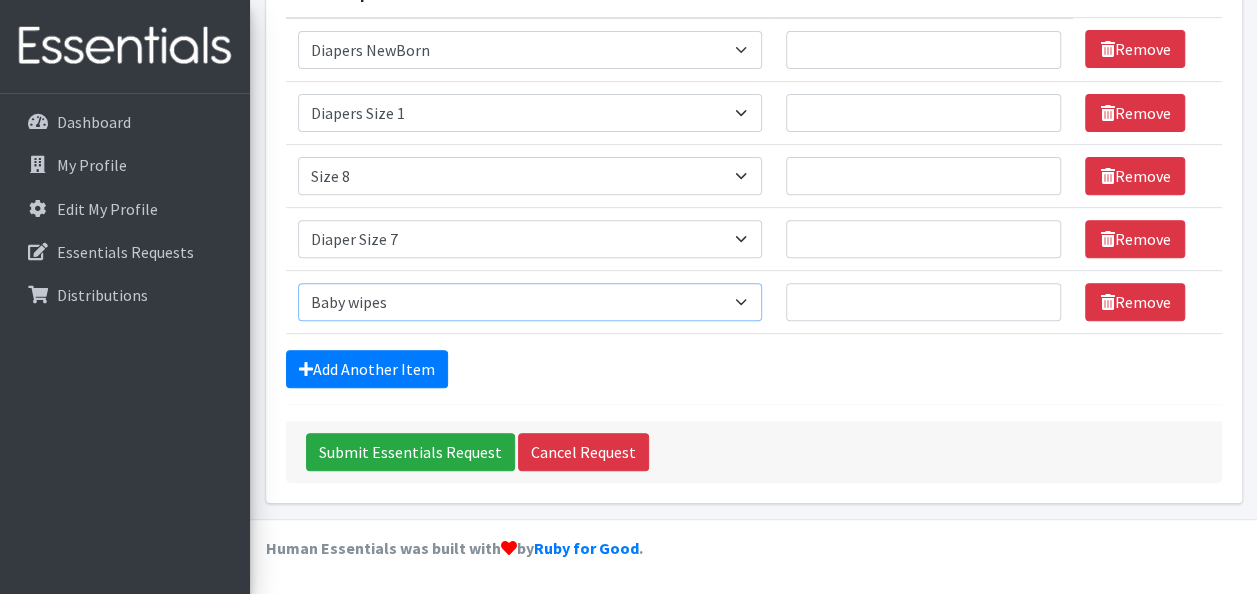 click on "Select an item
# - Total number of kids being served with this order:
Baby wipes
Diaper Size 7
Diapers NewBorn
Diapers Size 1
Diapers Size 2
Diapers Size 3
Diapers Size 4
Diapers Size 5
Diapers Size 6
Formula
Preemie
Pull-Ups 2T-3T
Pull-Ups 3T-4T
Pull-Ups 4T-5T
Size 8
Swimmers" at bounding box center [530, 302] 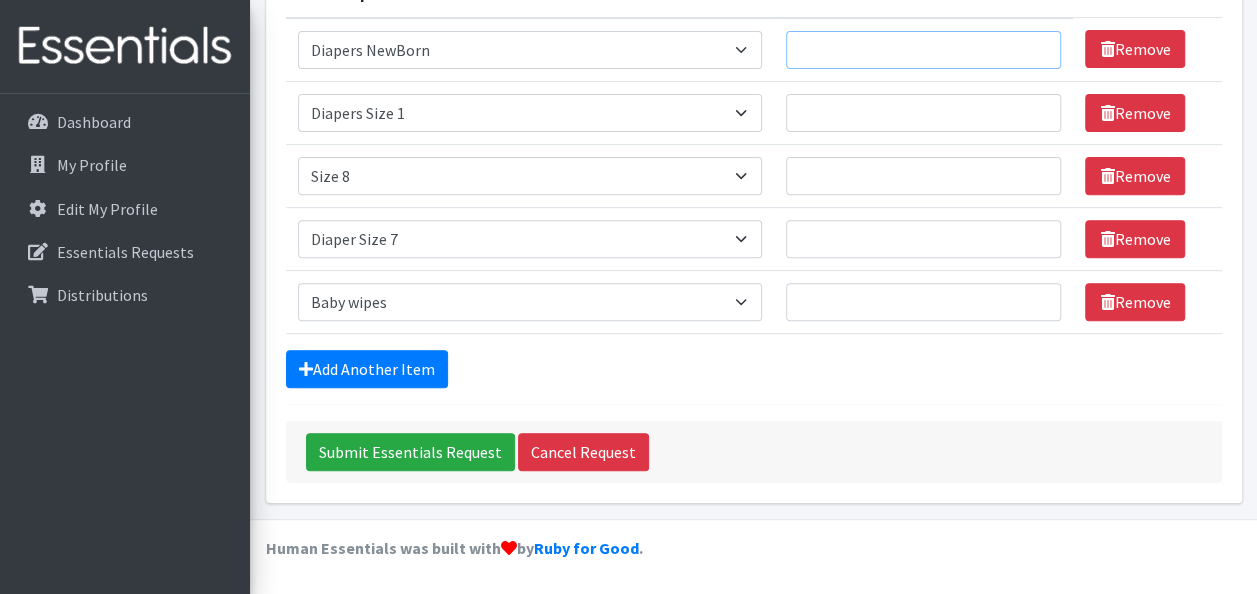 click on "Number of Individuals" at bounding box center [924, 50] 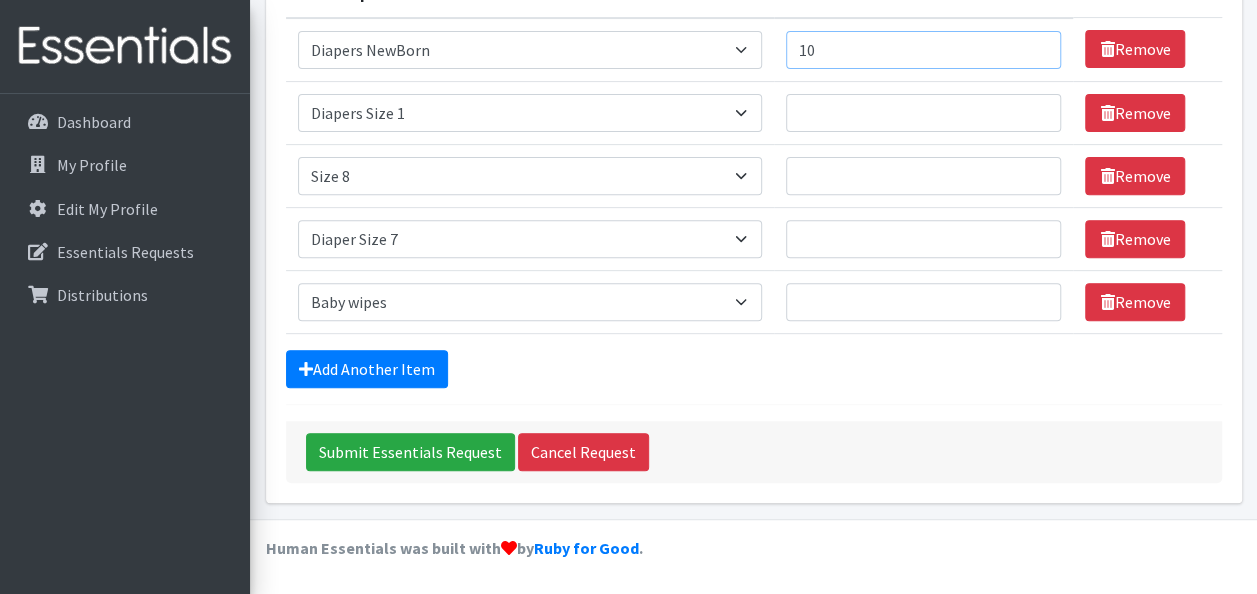 type on "10" 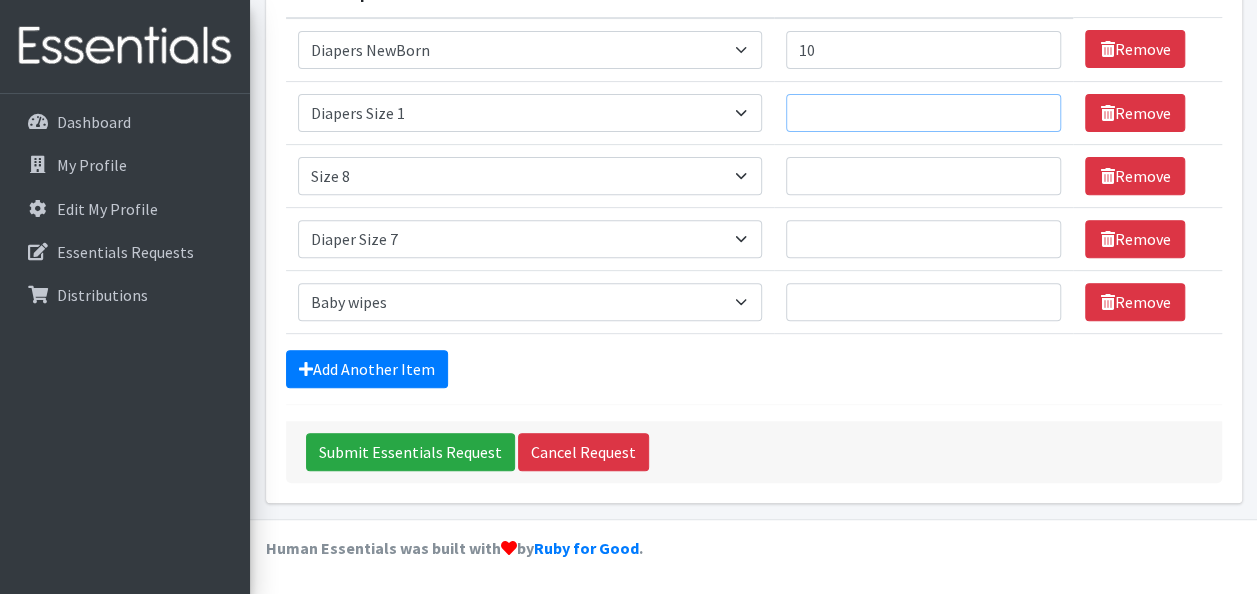 click on "Number of Individuals" at bounding box center [924, 113] 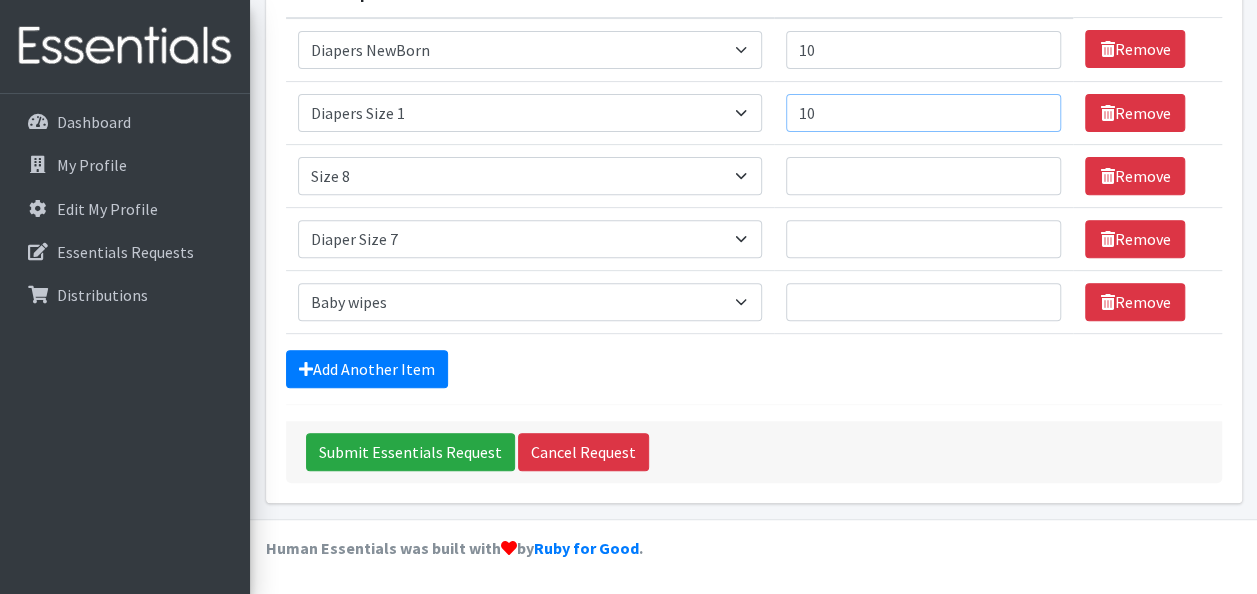 type on "10" 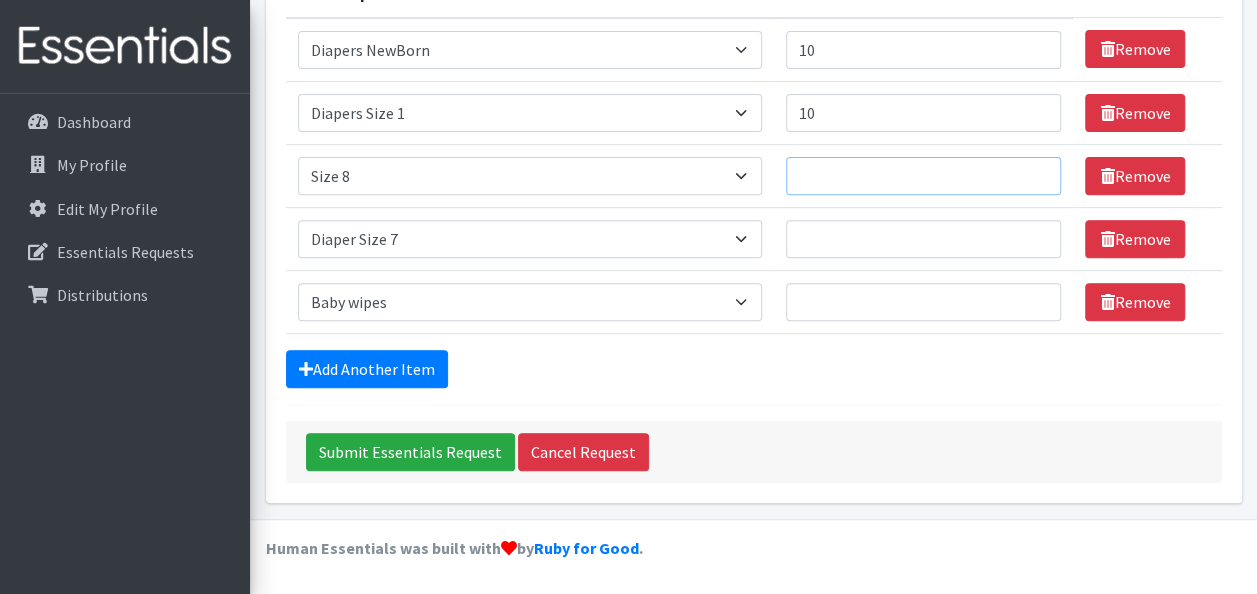 click on "Number of Individuals" at bounding box center (924, 176) 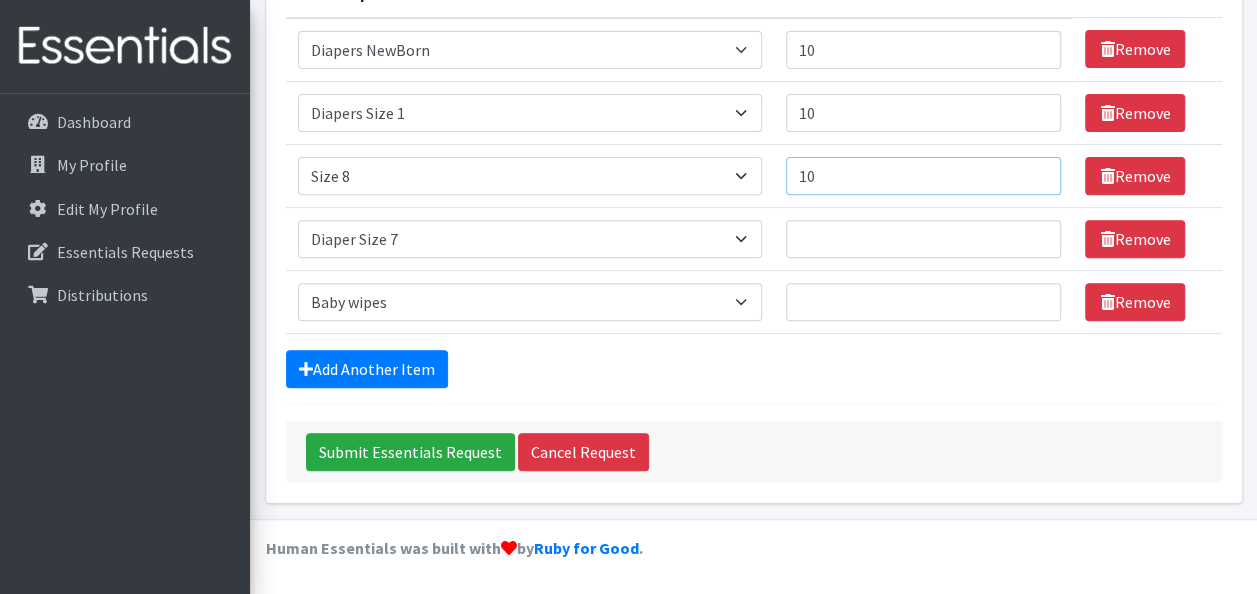 type on "10" 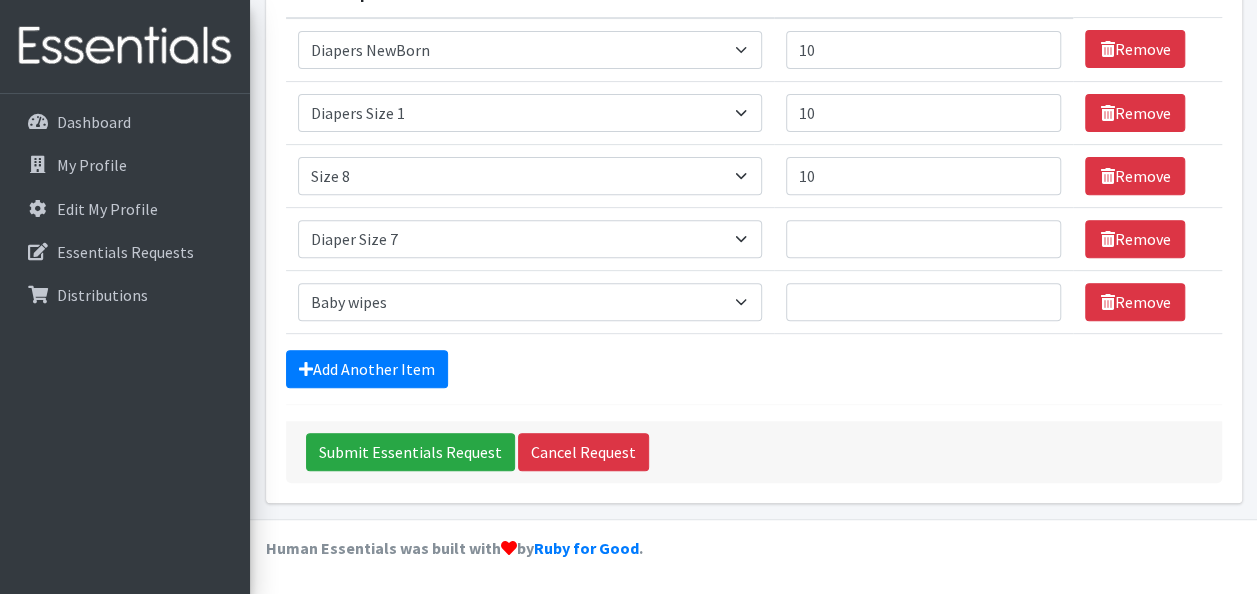click on "Number of Individuals" at bounding box center (924, 238) 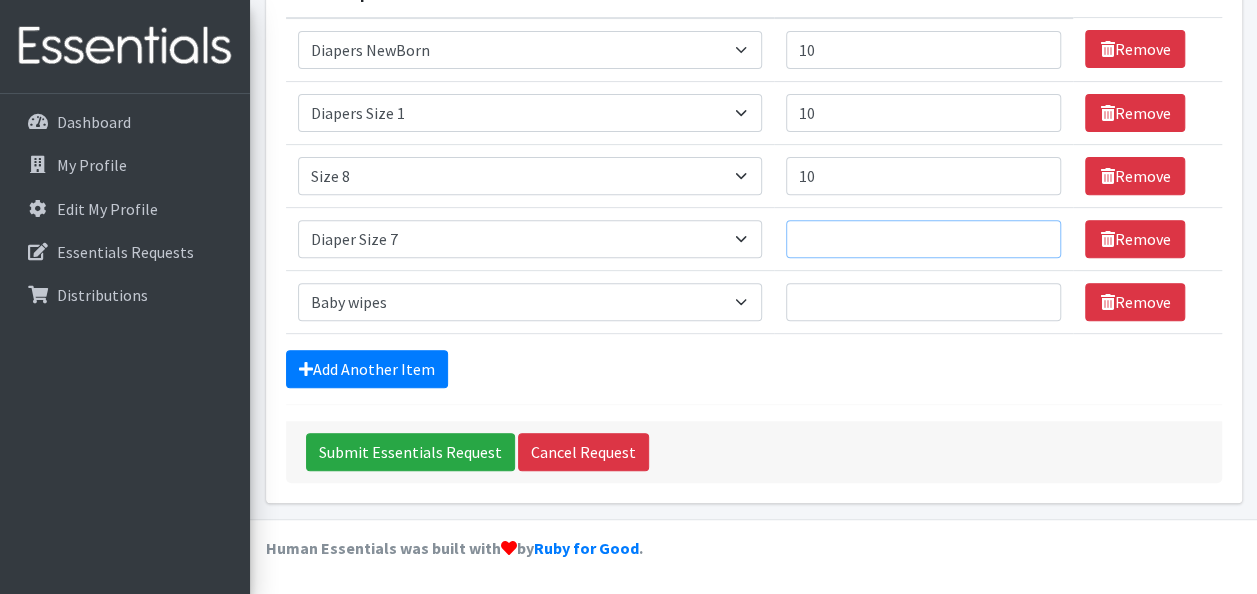 click on "Number of Individuals" at bounding box center (924, 239) 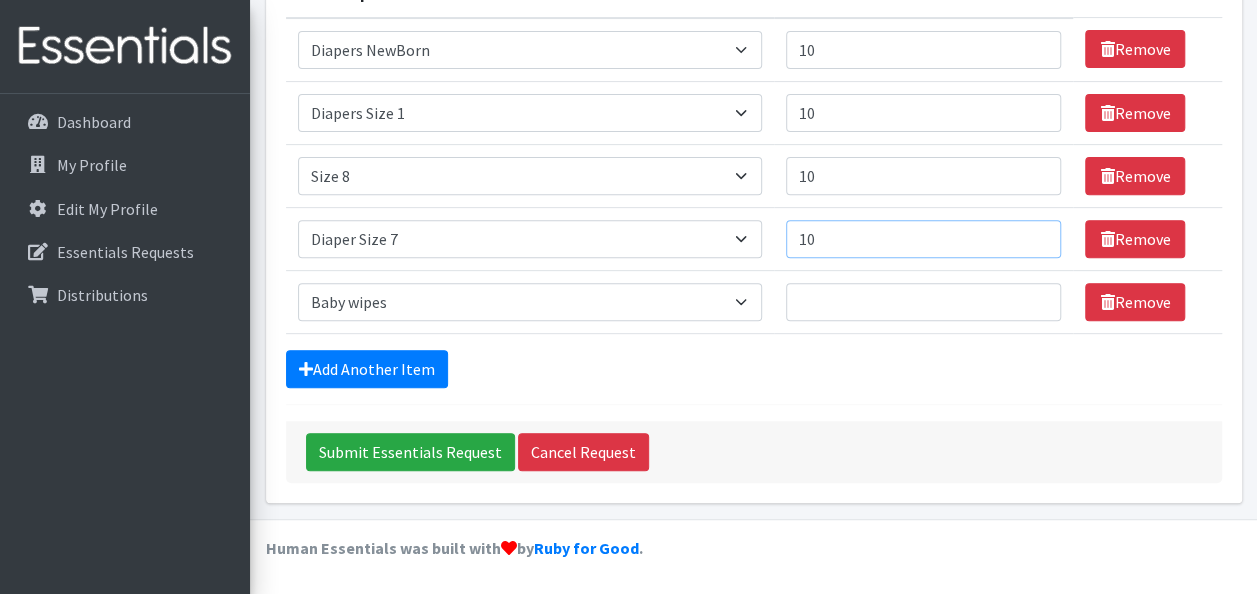 type on "10" 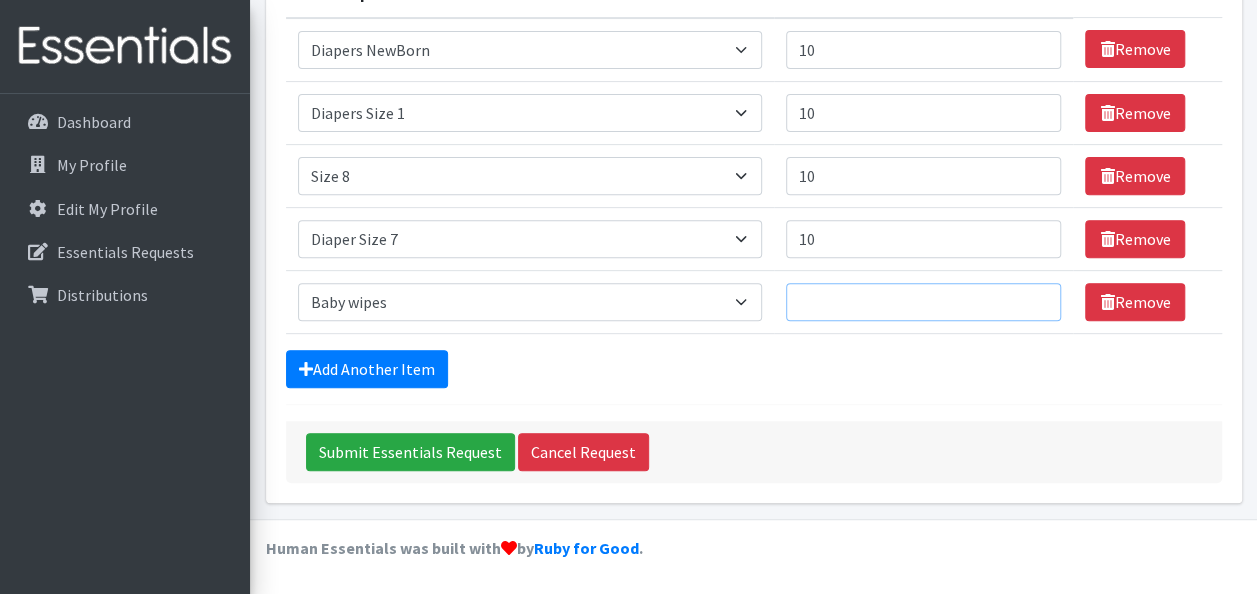 click on "Number of Individuals" at bounding box center (924, 302) 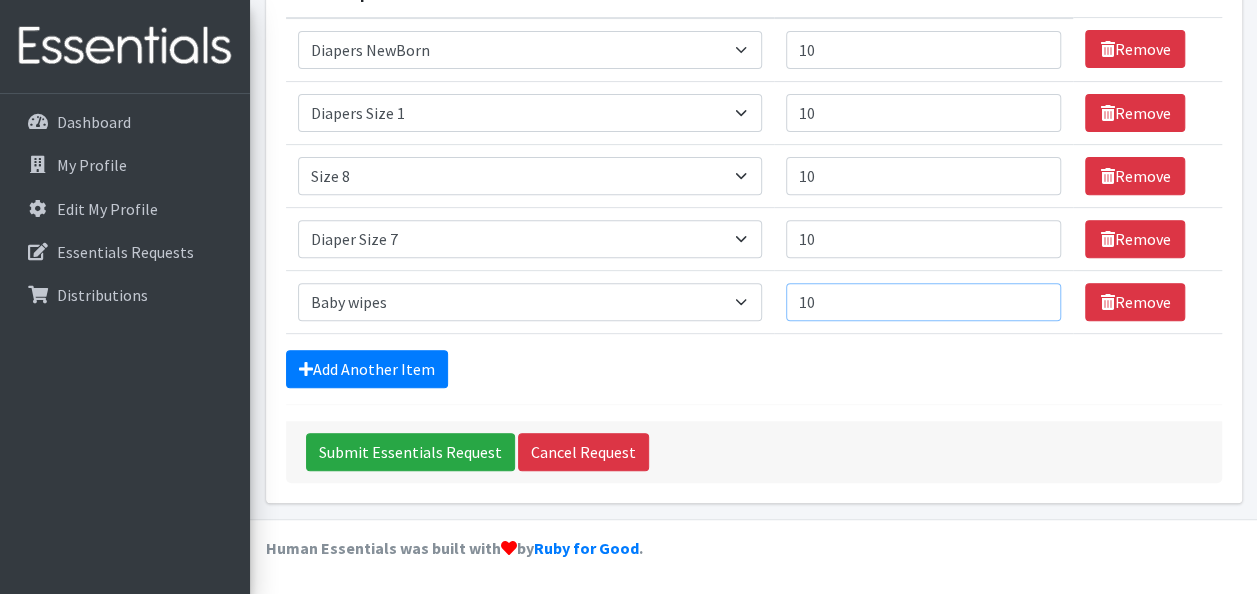 type on "10" 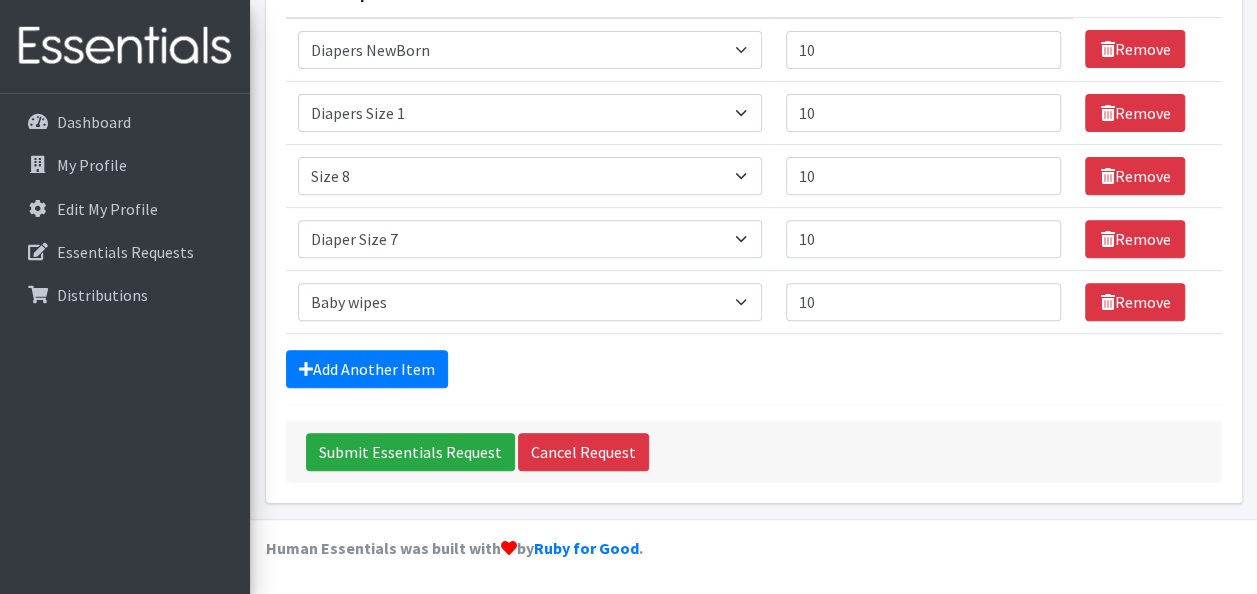 click on "Comments:
Item Requested
Number of Individuals
Item Requested
Select an item
# - Total number of kids being served with this order:
Baby wipes
Diaper Size 7
Diapers NewBorn
Diapers Size 1
Diapers Size 2
Diapers Size 3
Diapers Size 4
Diapers Size 5
Diapers Size 6
Formula
Preemie
Pull-Ups 2T-3T
Pull-Ups 3T-4T
Pull-Ups 4T-5T
Size 8
Swimmers
Number of Individuals
10
Remove
Item Requested
Select an item
# - Total number of kids being served with this order:
Baby wipes
Diaper Size 7
Diapers NewBorn
Diapers Size 1
Diapers Size 2
Diapers Size 3
Diapers Size 4
Diapers Size 5
Diapers Size 6
Formula
Preemie
Pull-Ups 2T-3T
Pull-Ups 3T-4T
Pull-Ups 4T-5T" at bounding box center (754, 170) 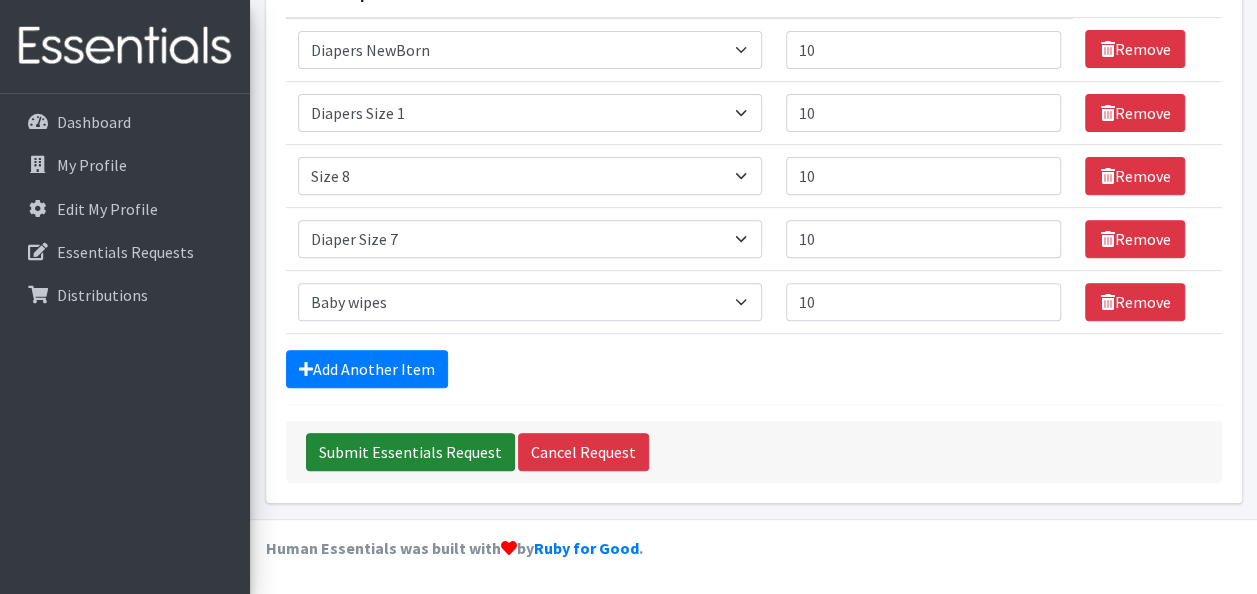click on "Submit Essentials Request" at bounding box center (410, 452) 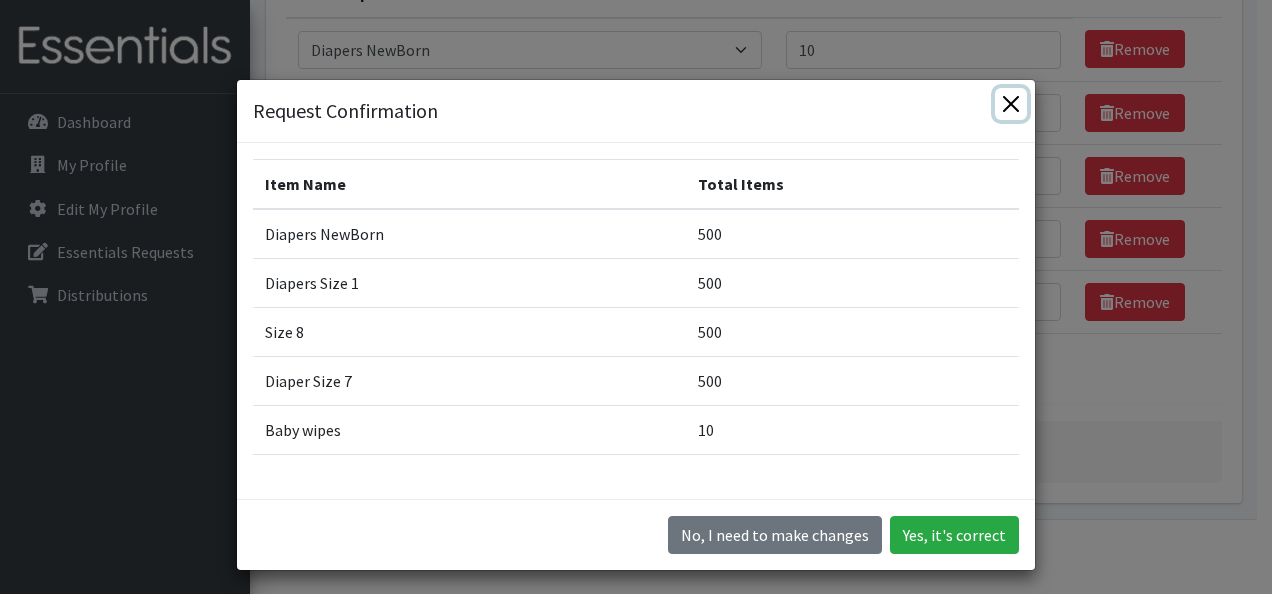 click at bounding box center [1011, 104] 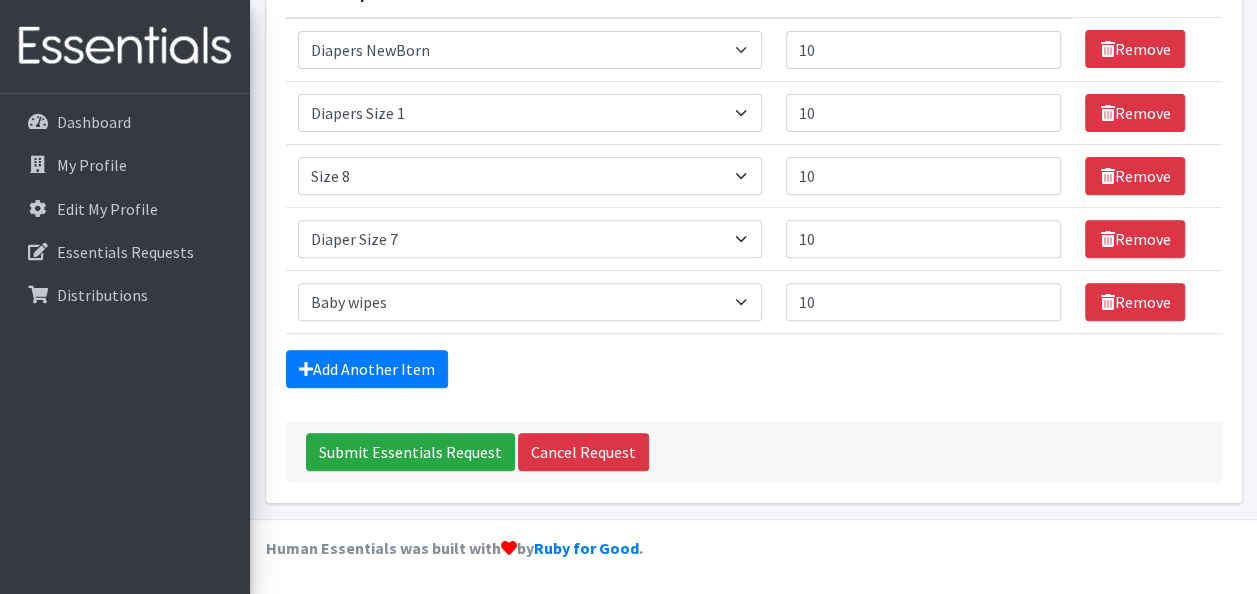 scroll, scrollTop: 0, scrollLeft: 0, axis: both 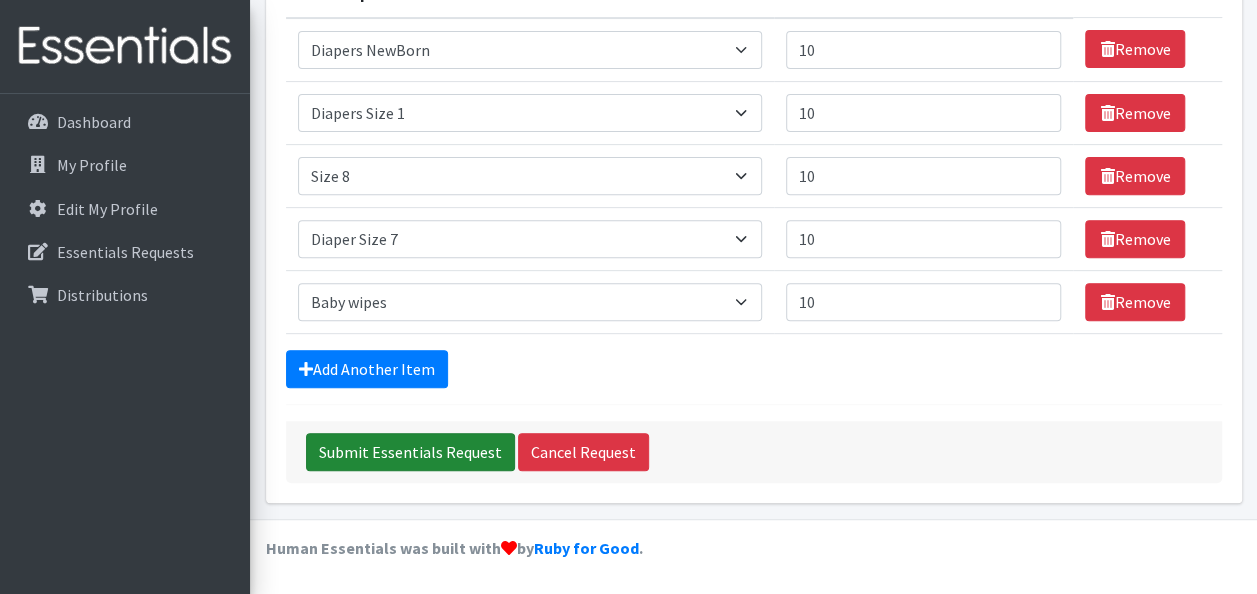 click on "Submit Essentials Request" at bounding box center (410, 452) 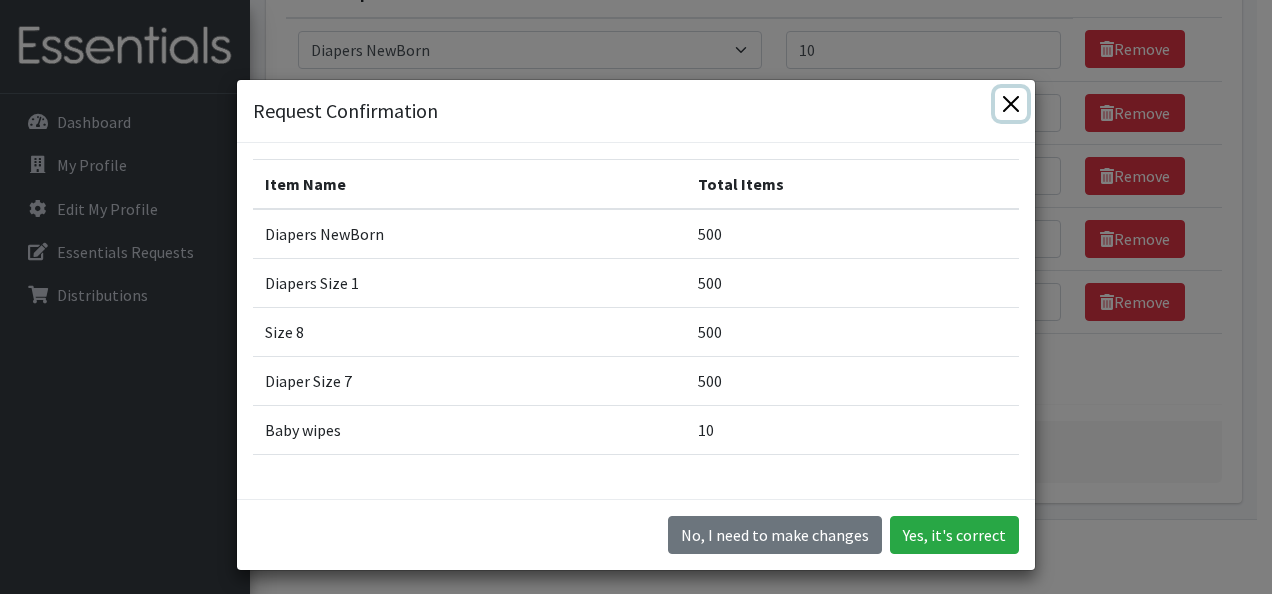 click at bounding box center (1011, 104) 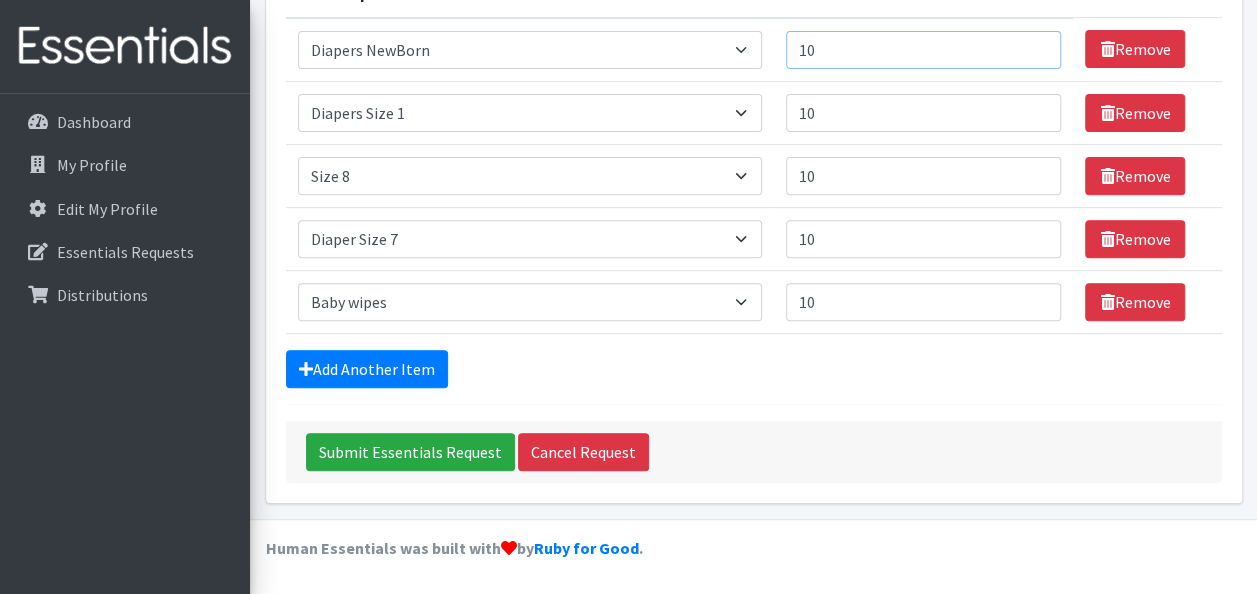 click on "10" at bounding box center (924, 50) 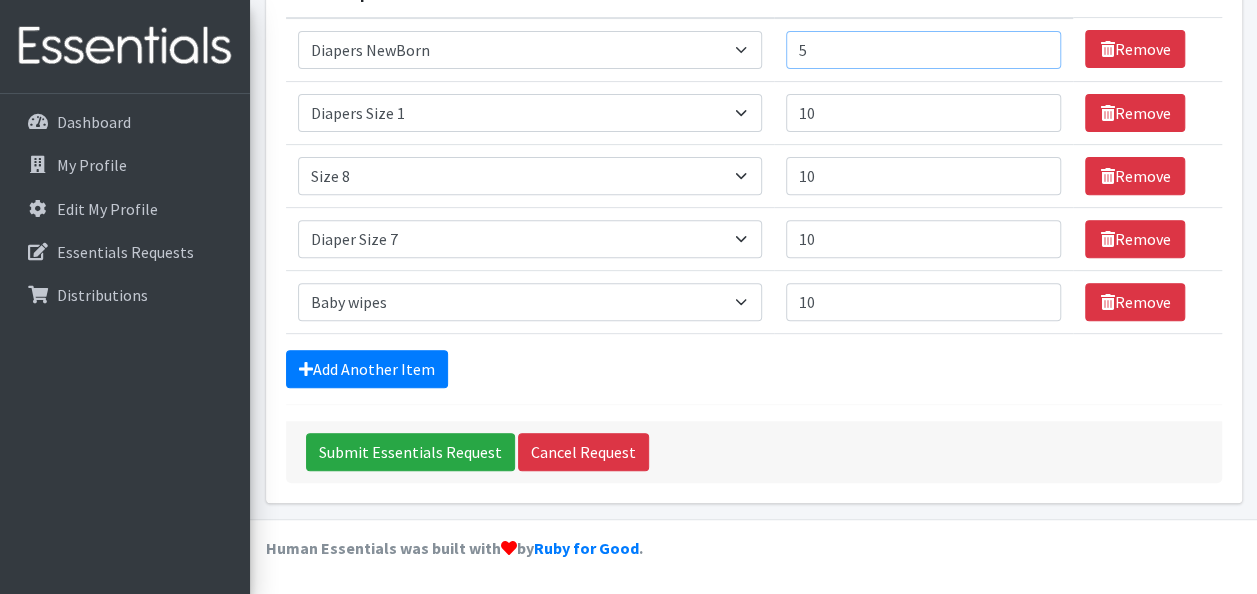 type on "5" 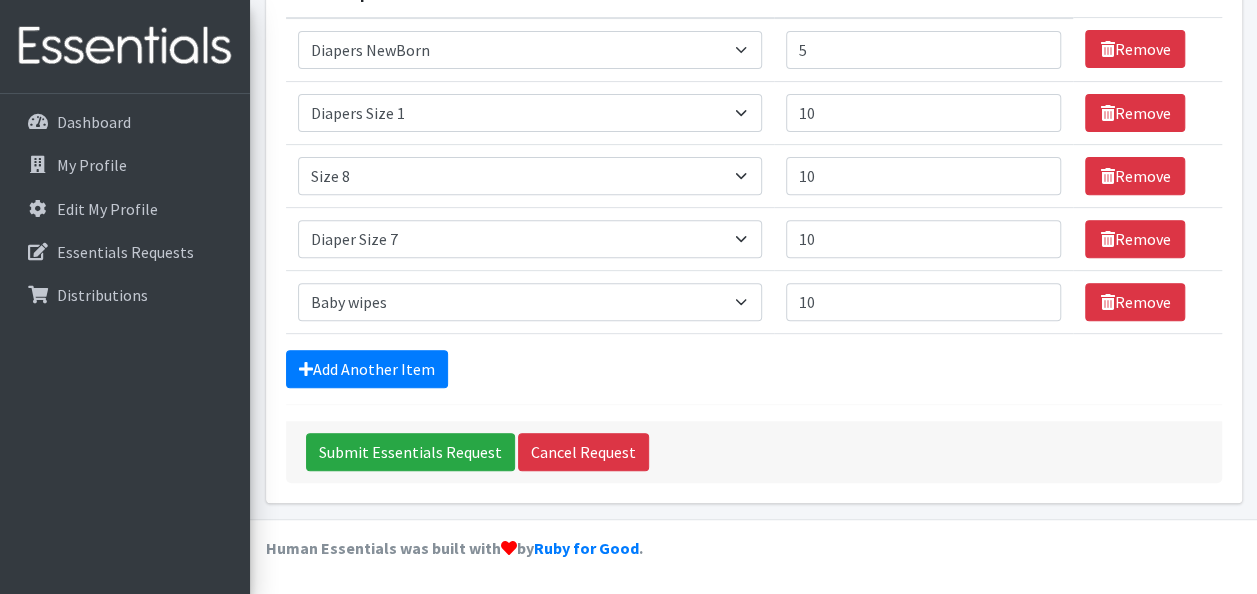click on "Number of Individuals
10" at bounding box center (924, 112) 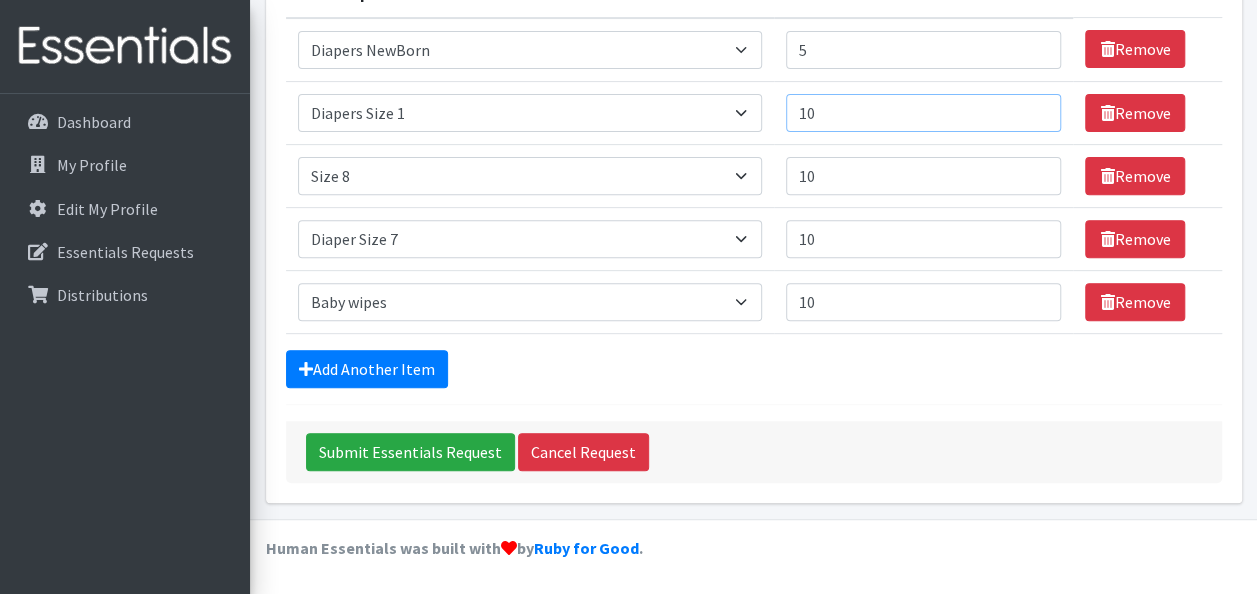 click on "10" at bounding box center [924, 113] 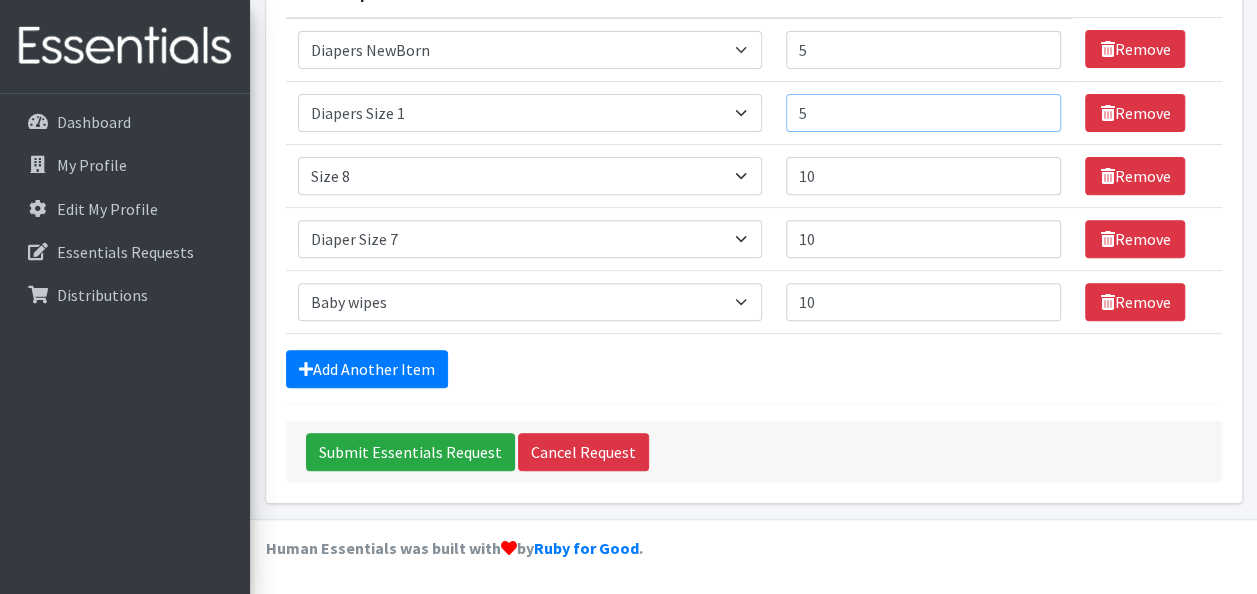 type on "5" 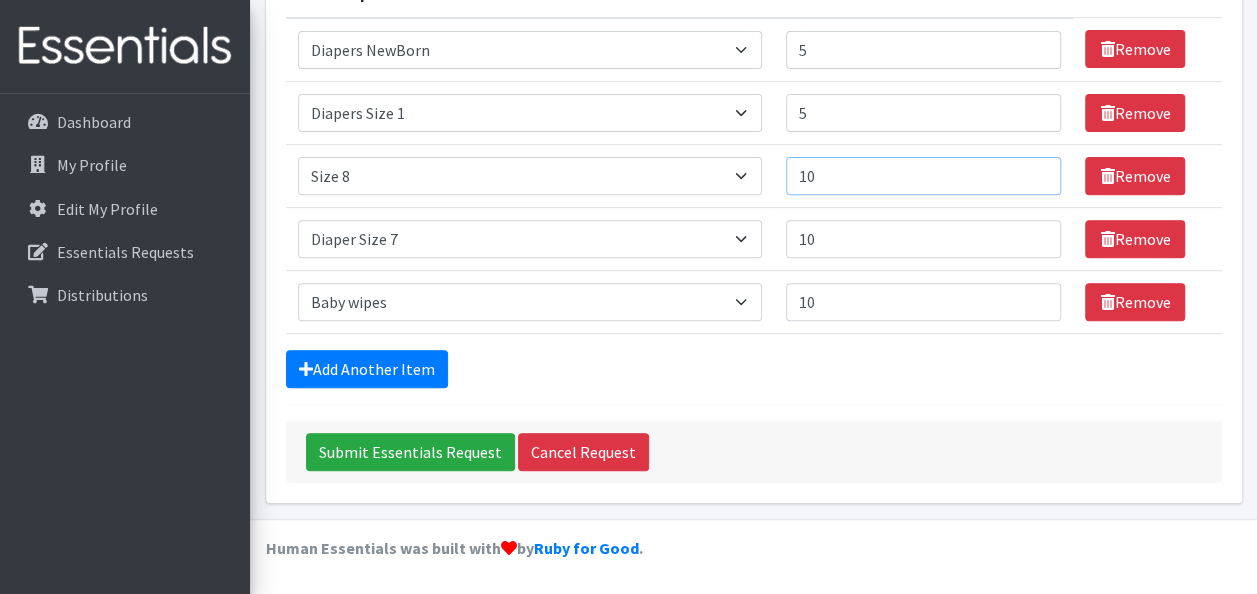 click on "10" at bounding box center (924, 176) 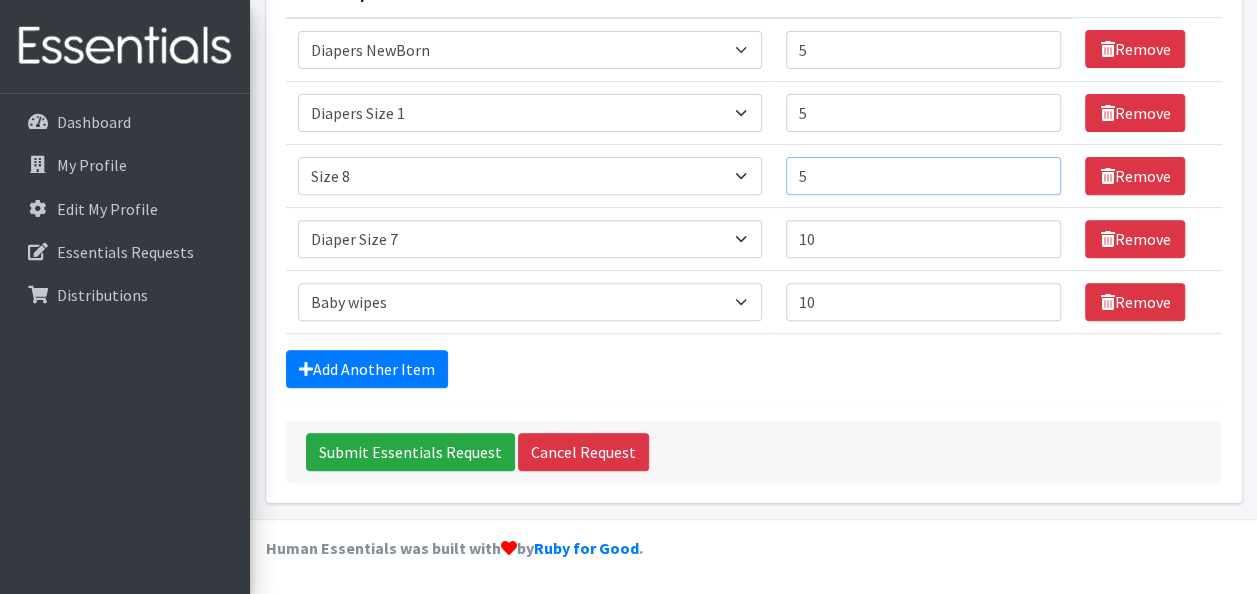 type on "5" 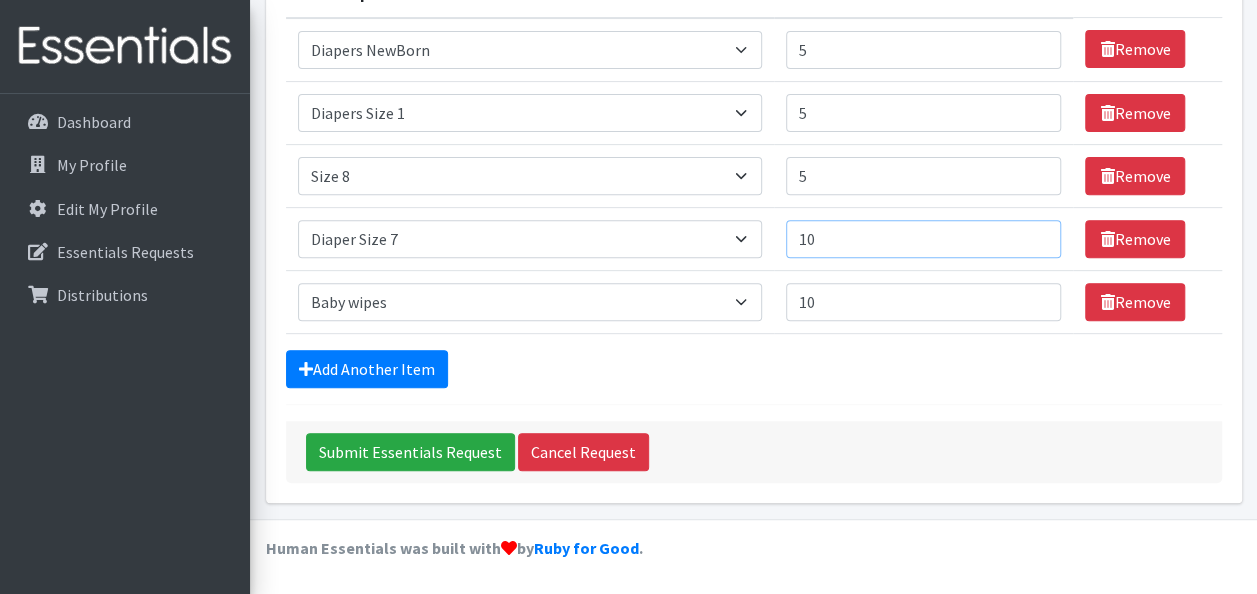 click on "10" at bounding box center [924, 239] 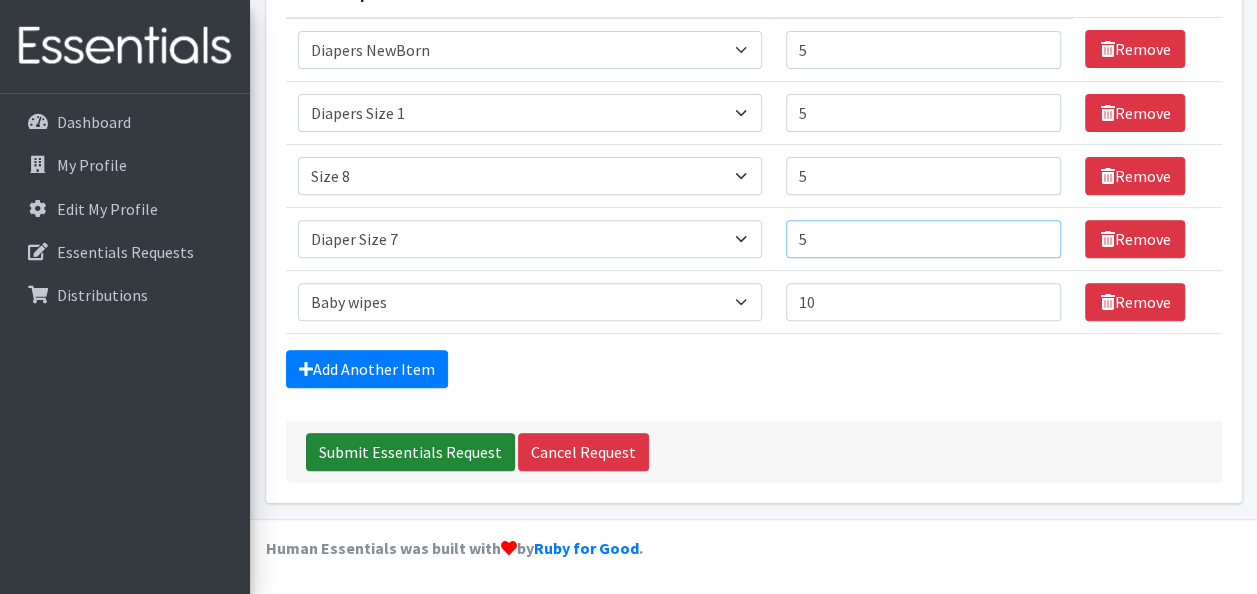 type on "5" 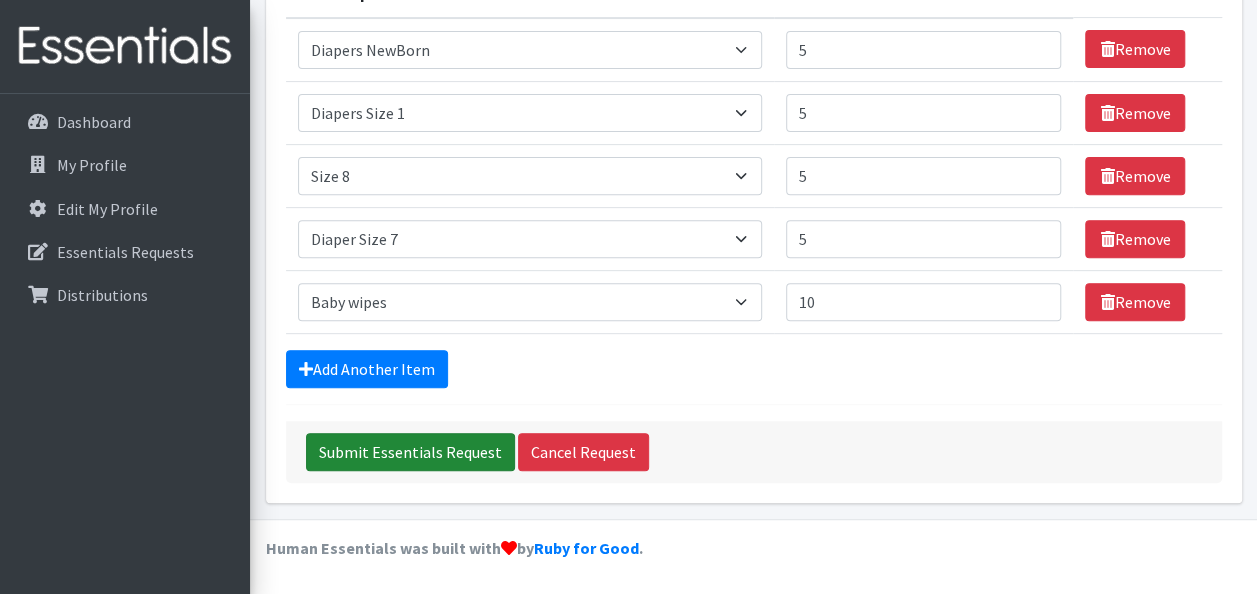 click on "Submit Essentials Request" at bounding box center (410, 452) 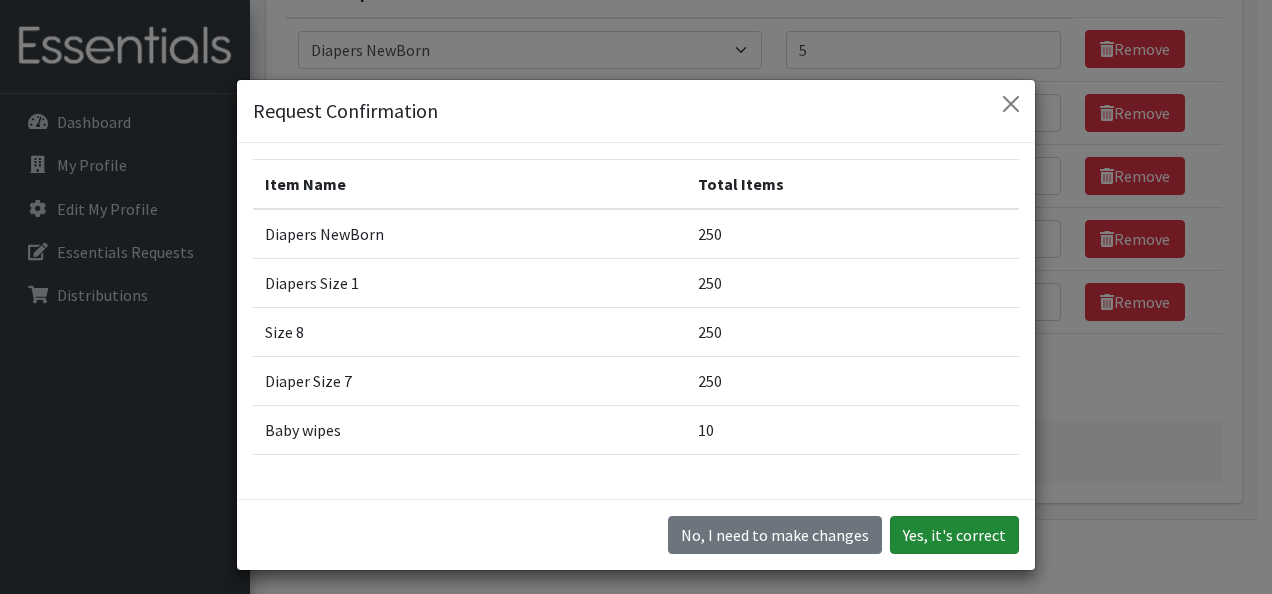 click on "Yes, it's correct" at bounding box center (954, 535) 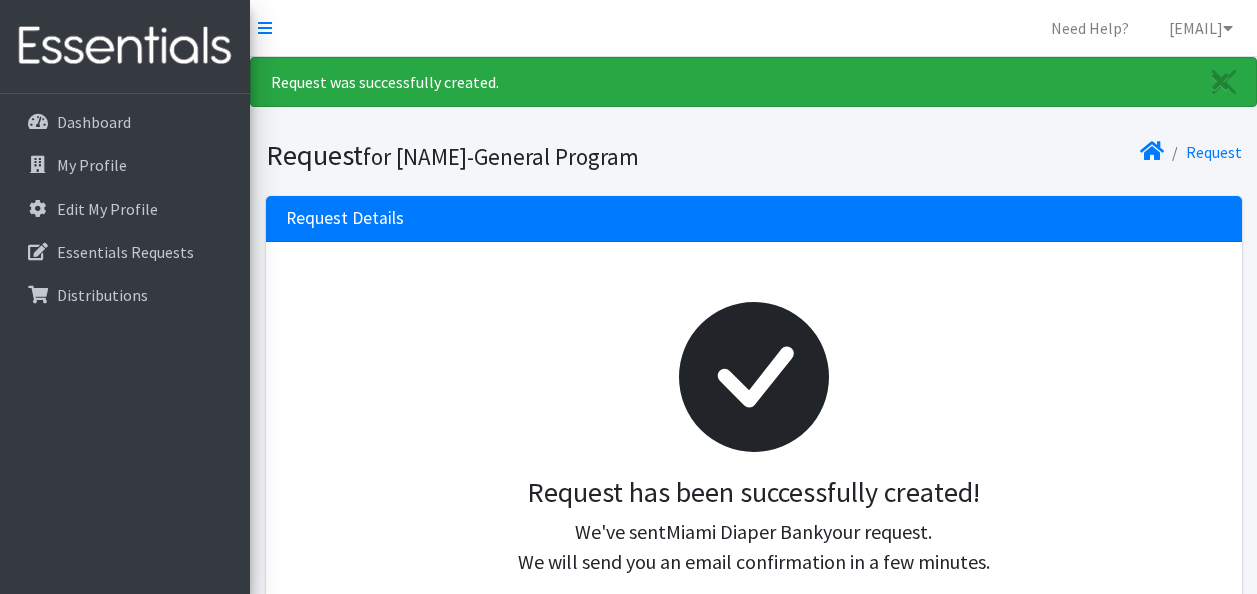 scroll, scrollTop: 0, scrollLeft: 0, axis: both 